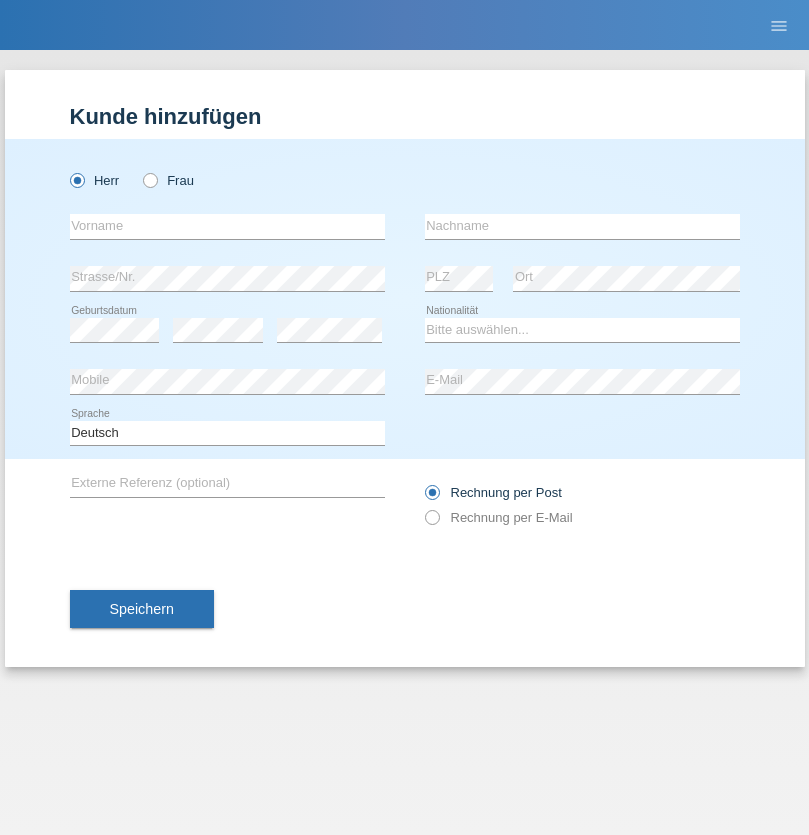 scroll, scrollTop: 0, scrollLeft: 0, axis: both 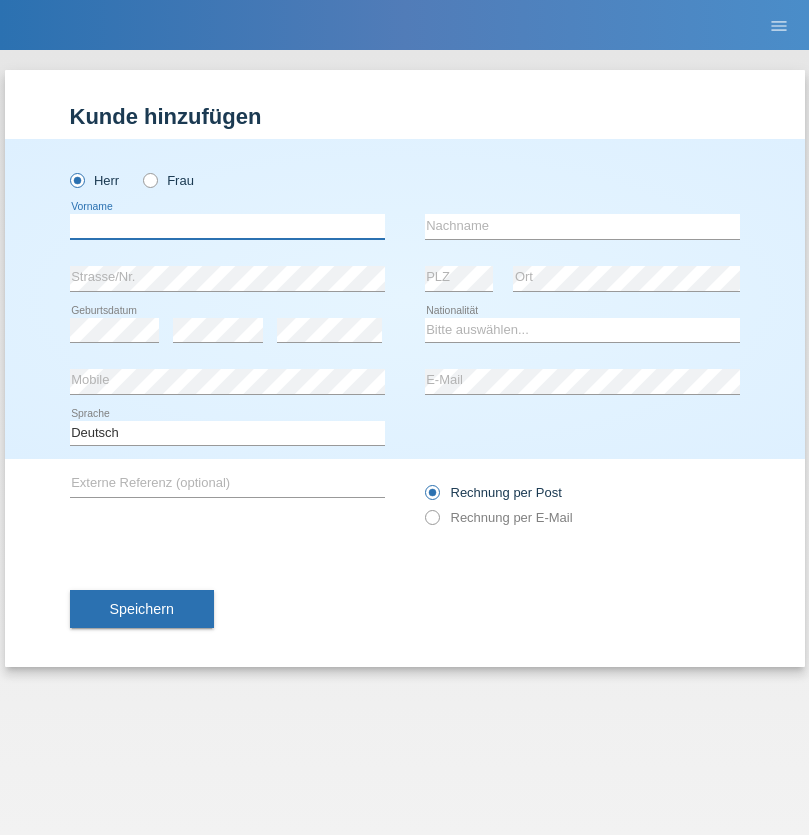click at bounding box center (227, 226) 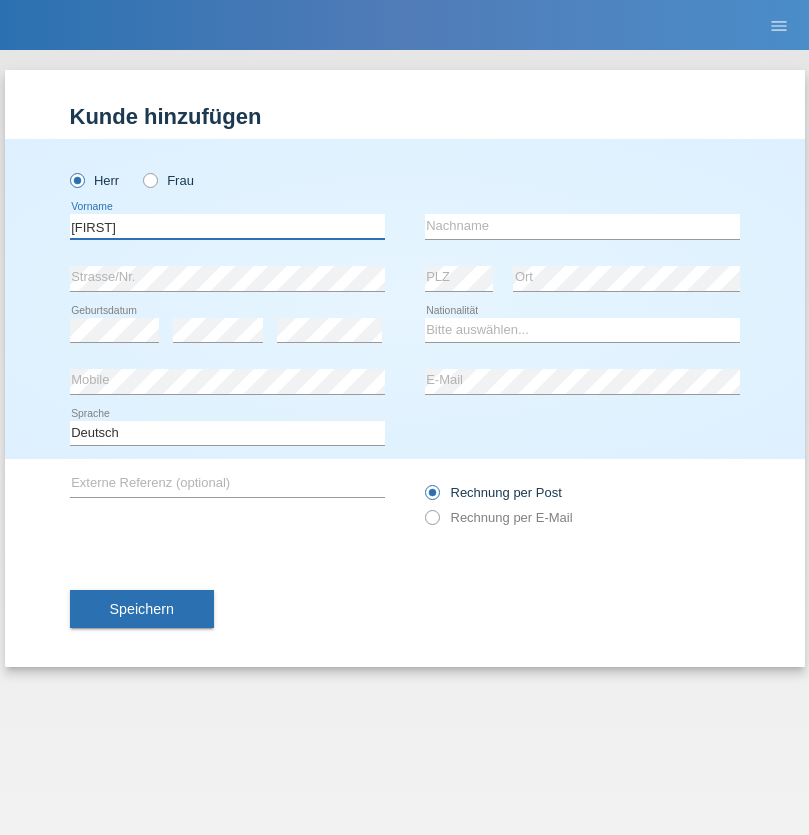 type on "Thomas" 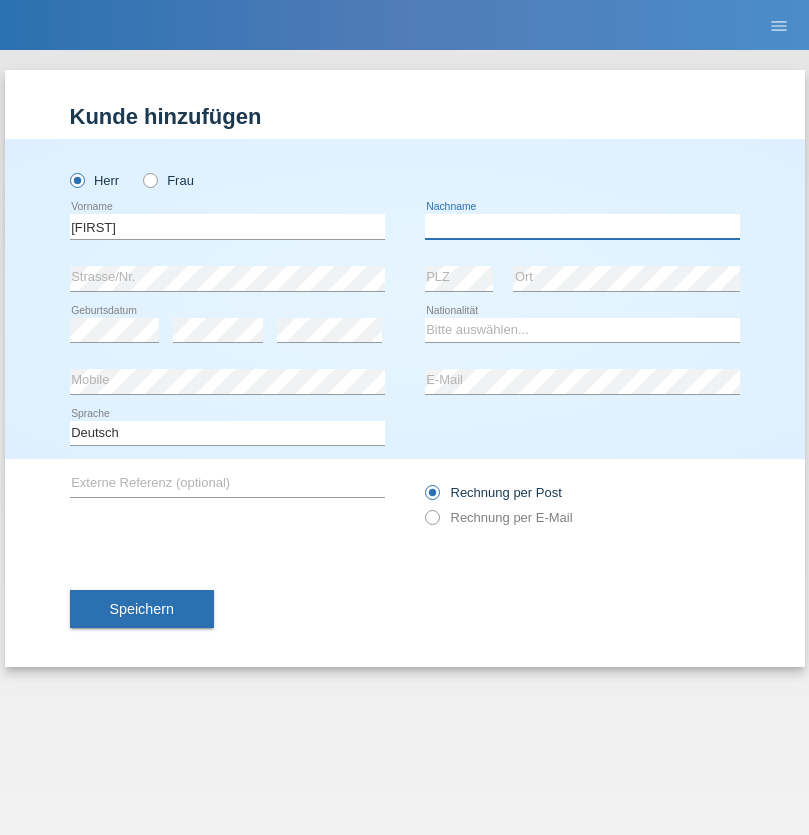 click at bounding box center (582, 226) 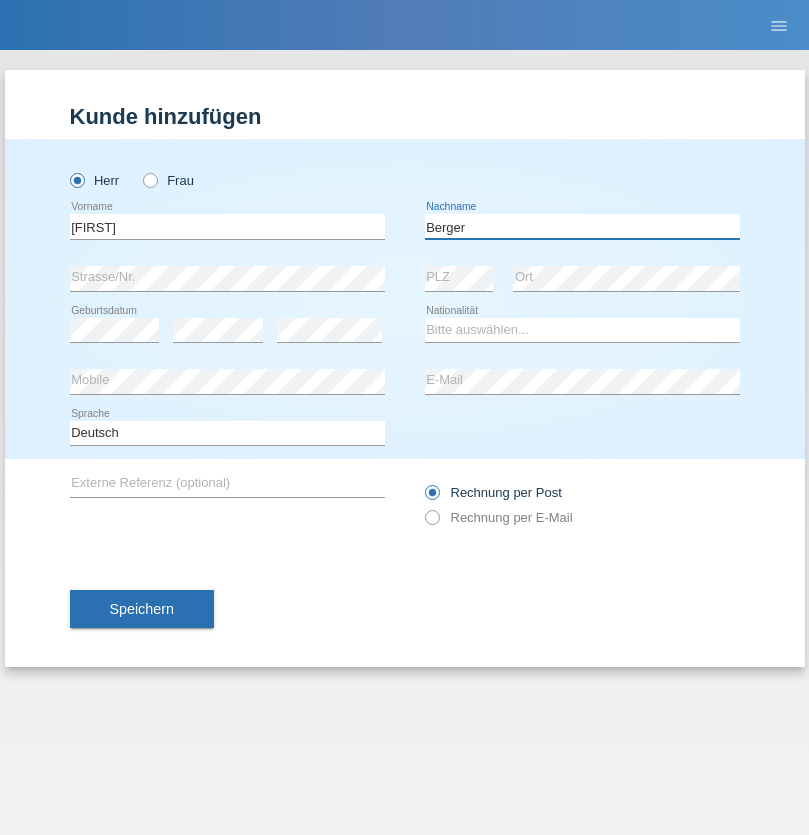 type on "Berger" 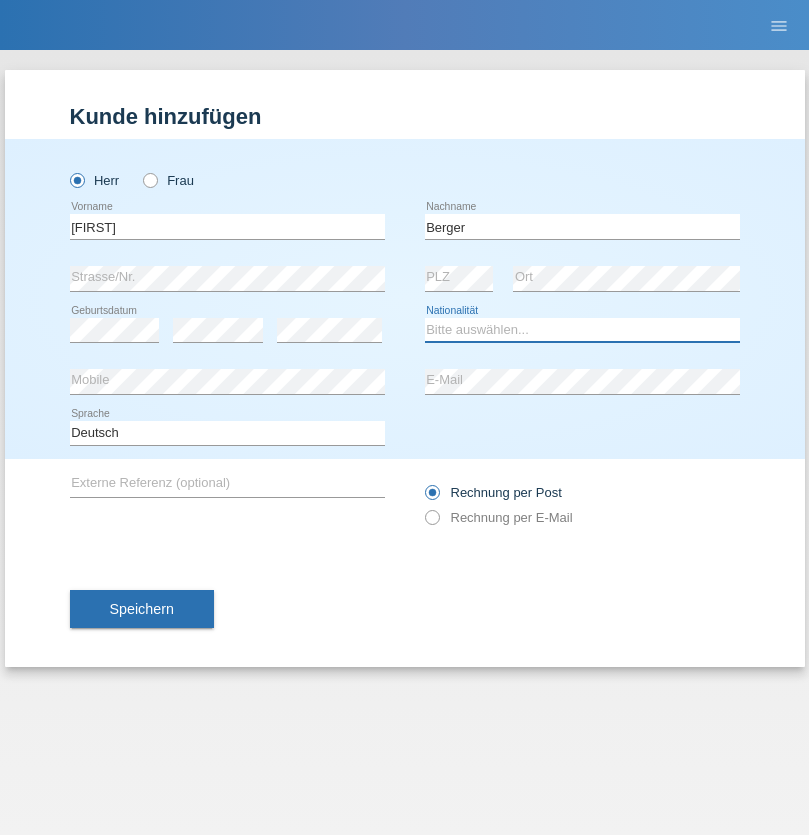 select on "CH" 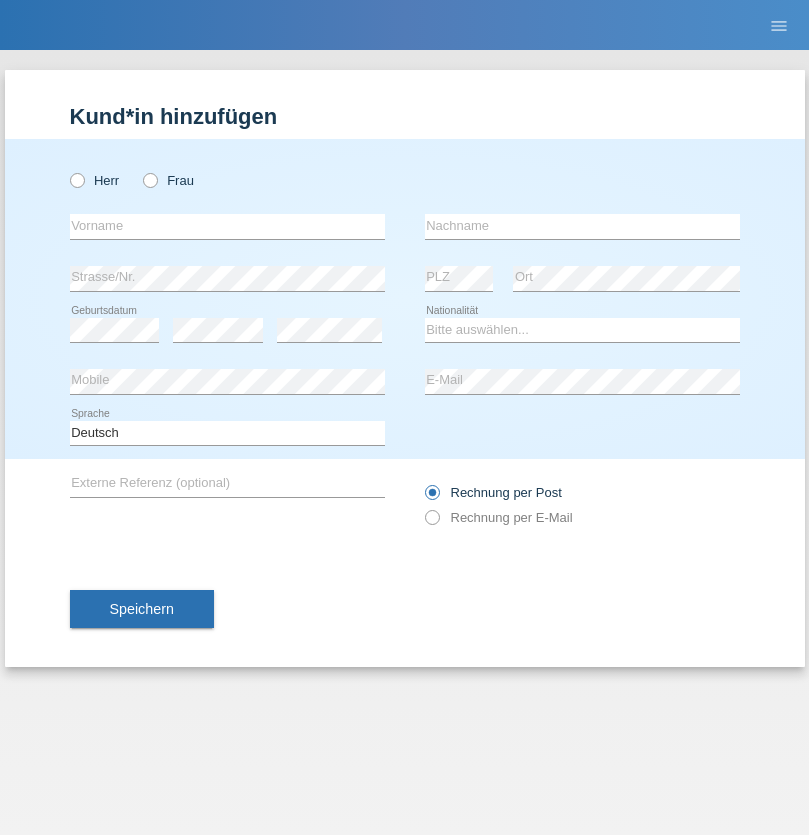 scroll, scrollTop: 0, scrollLeft: 0, axis: both 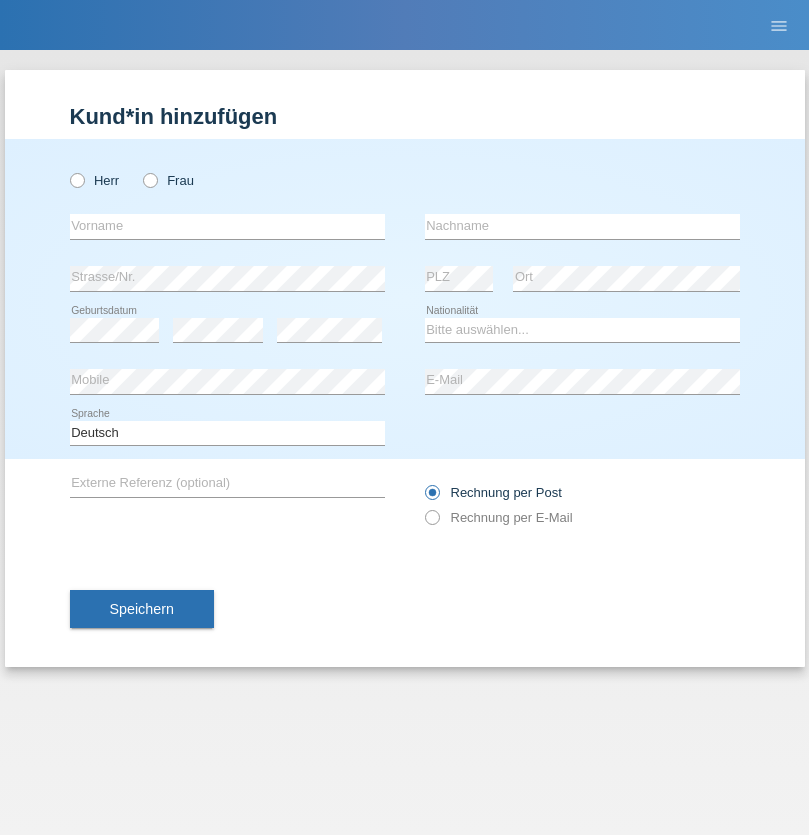 radio on "true" 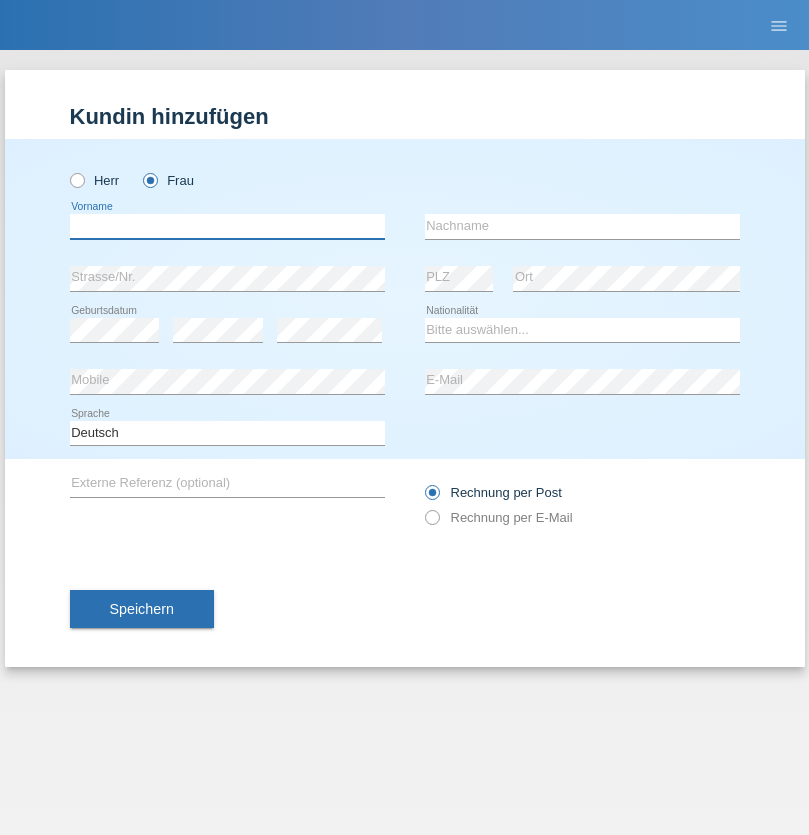 click at bounding box center [227, 226] 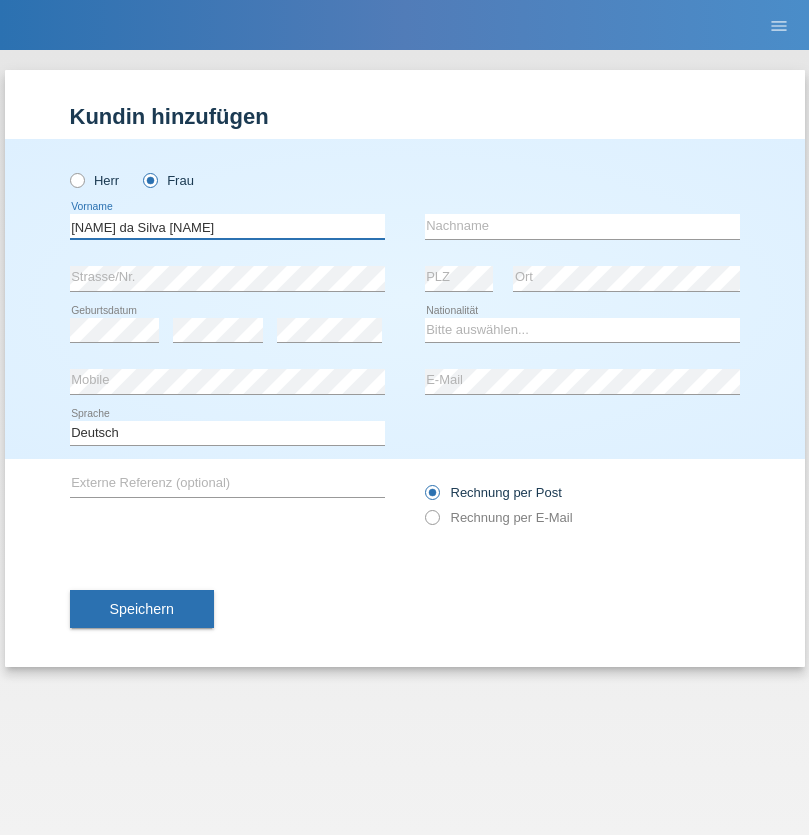 type on "Teixeira da Silva Moço" 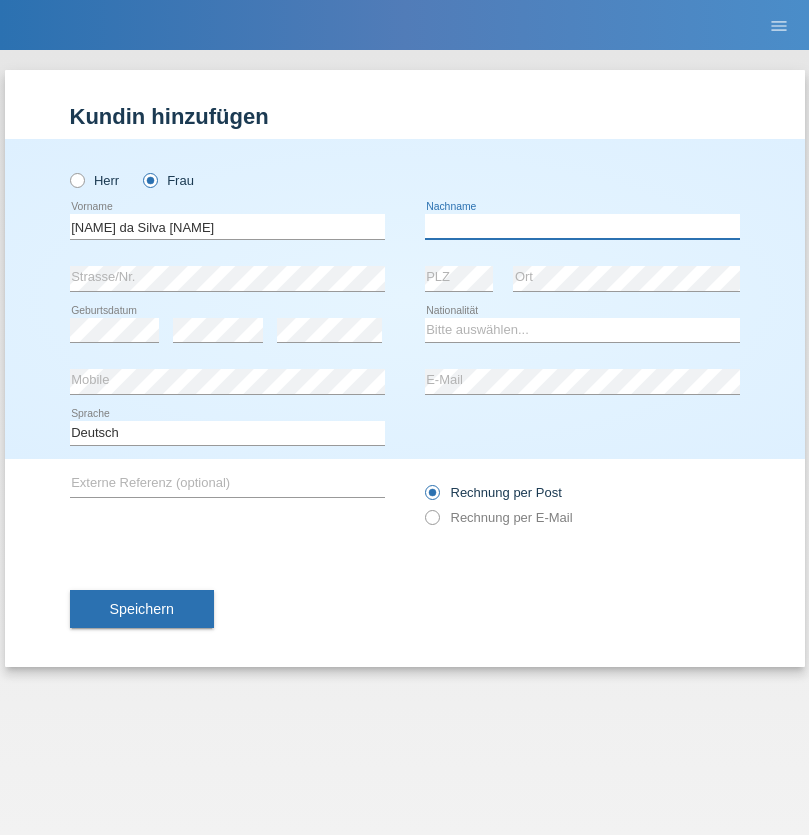click at bounding box center [582, 226] 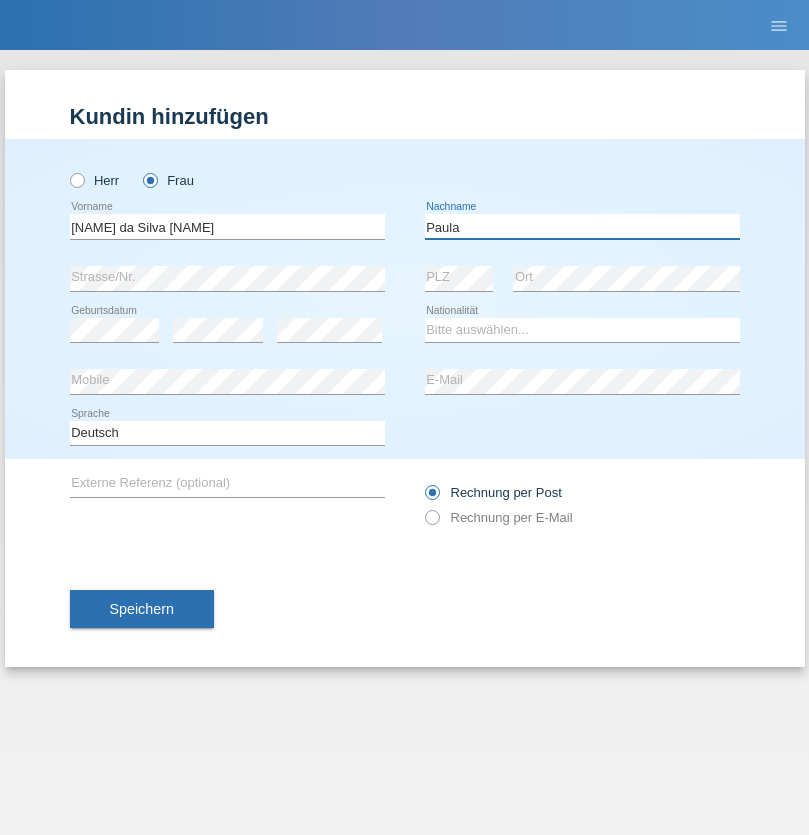 type on "Paula" 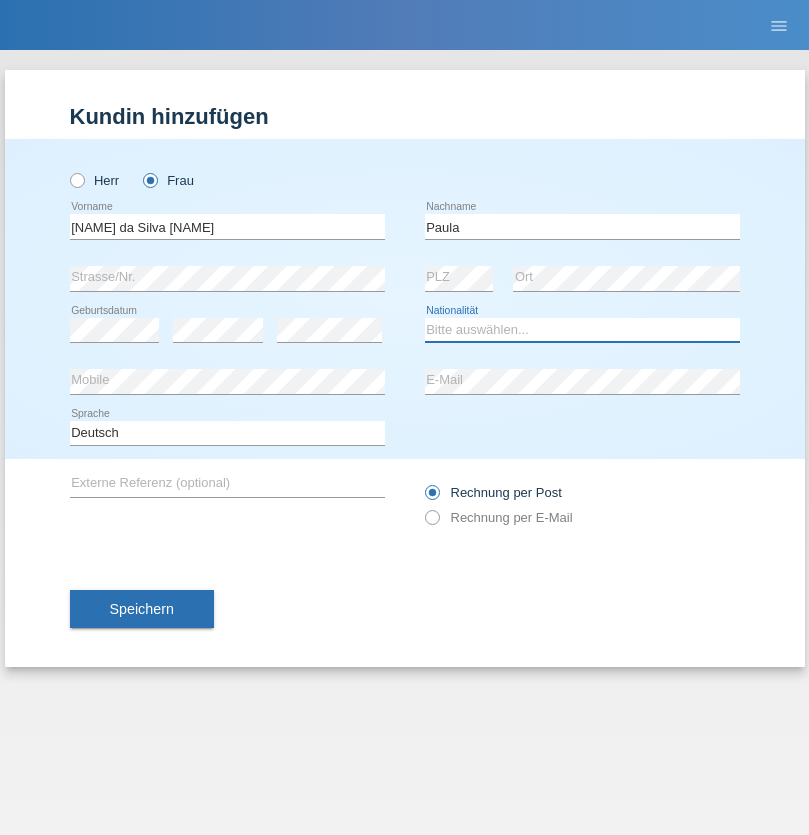select on "PT" 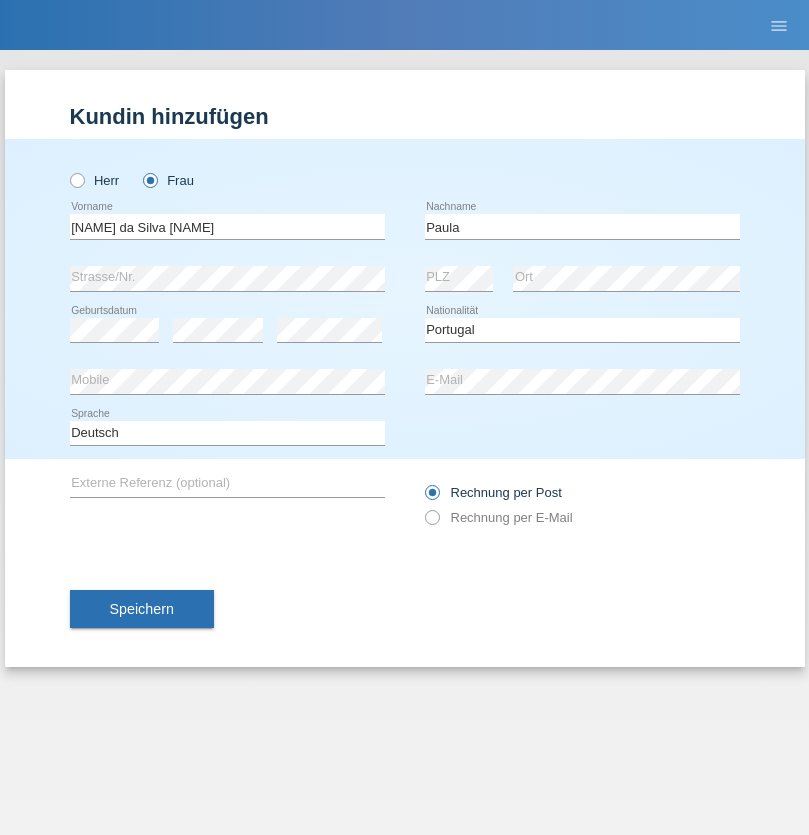 select on "C" 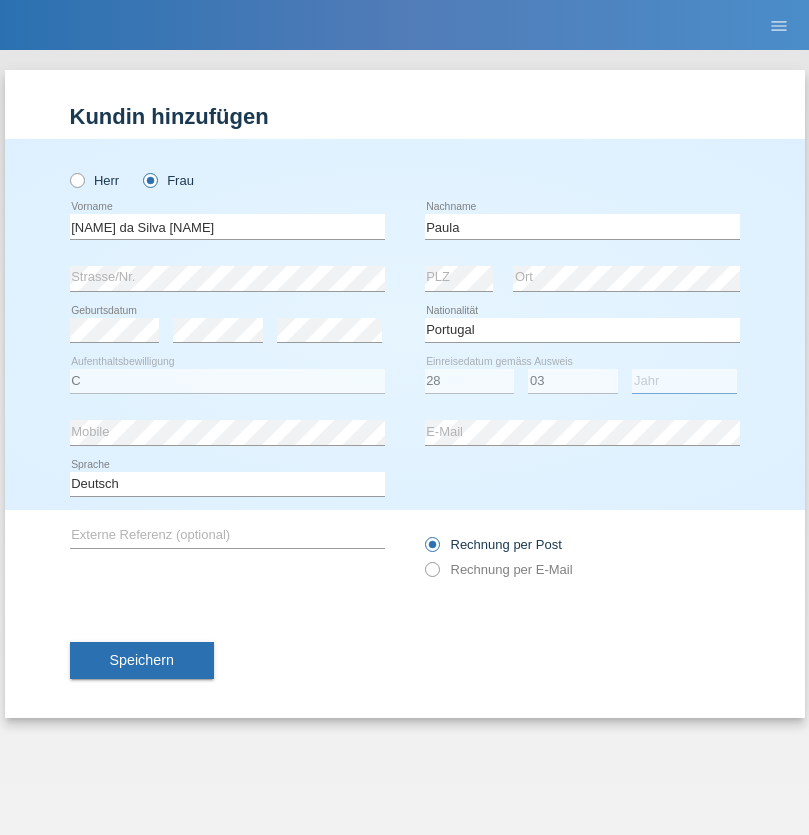 select on "2005" 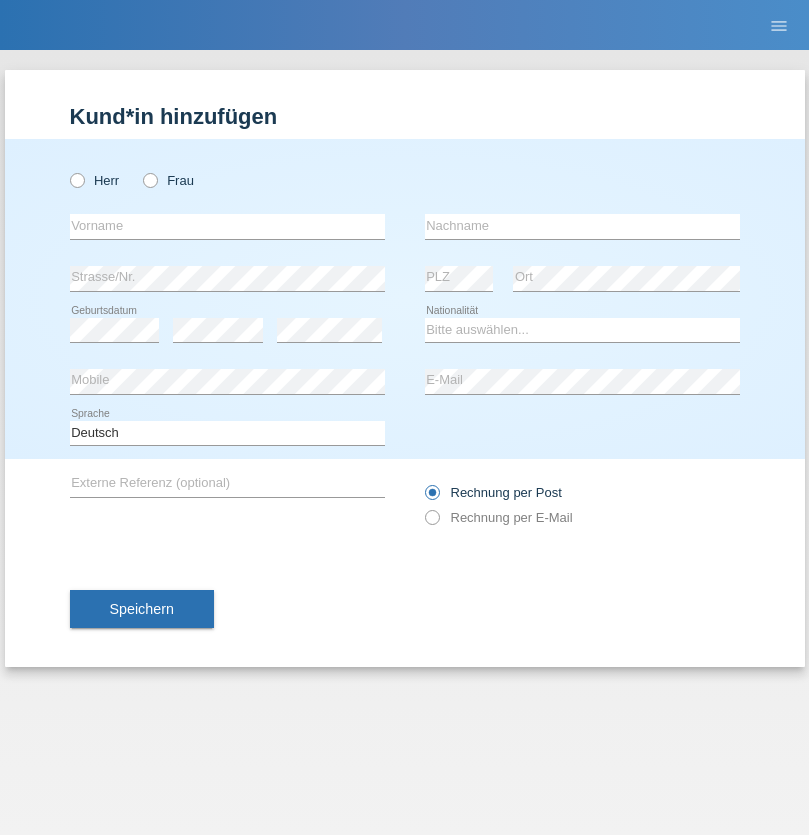 scroll, scrollTop: 0, scrollLeft: 0, axis: both 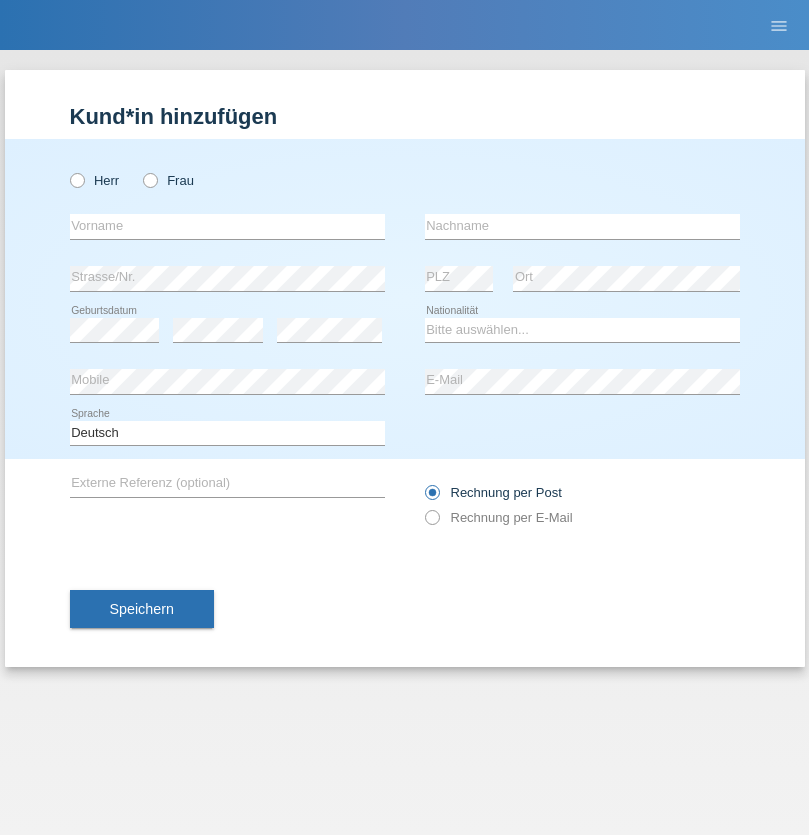 radio on "true" 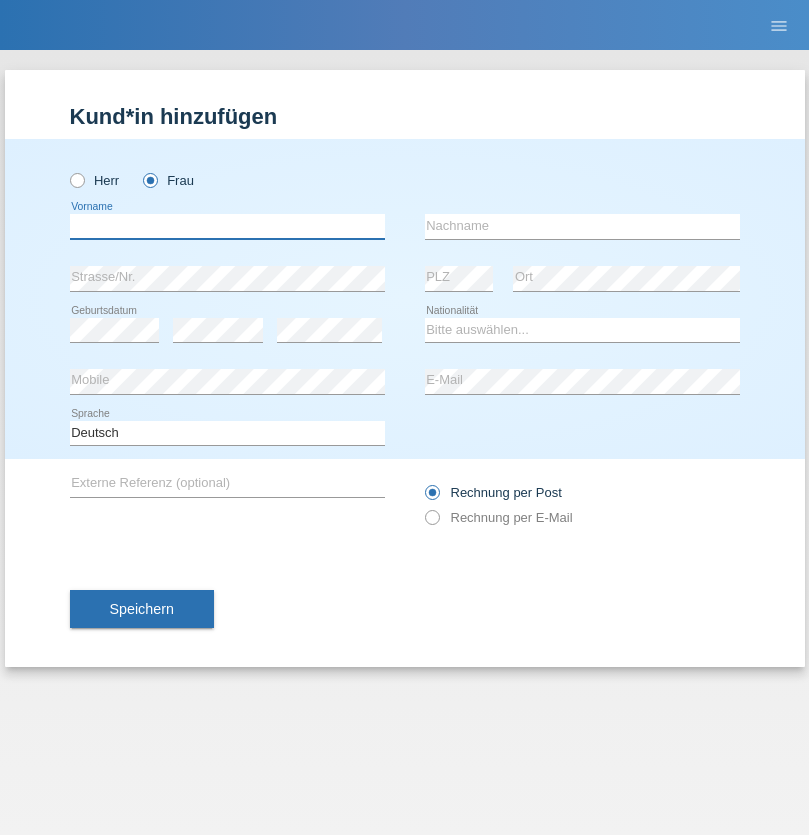 click at bounding box center (227, 226) 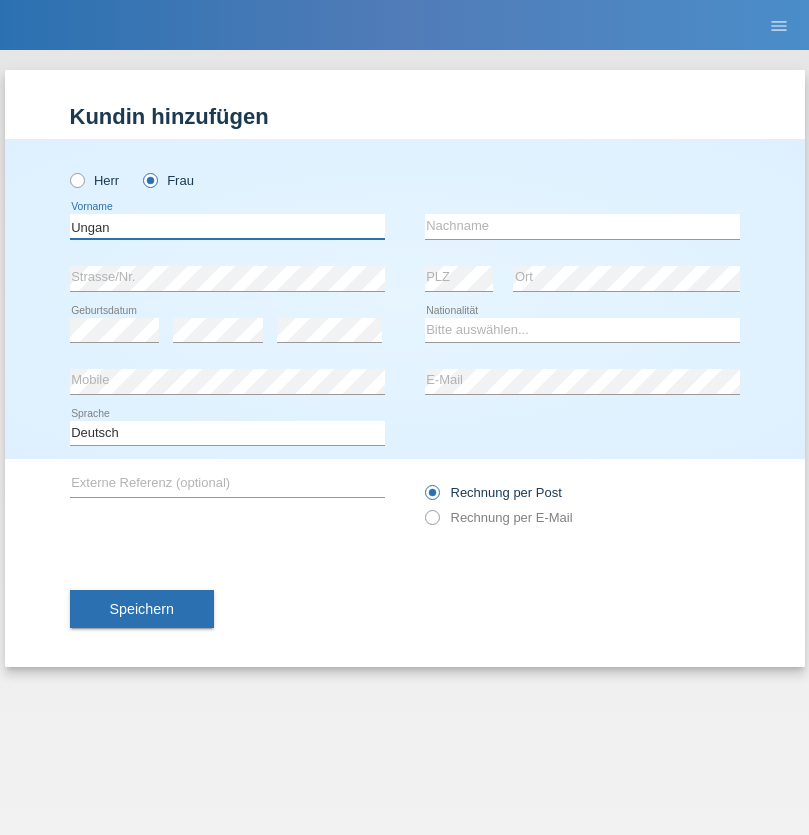 type on "Ungan" 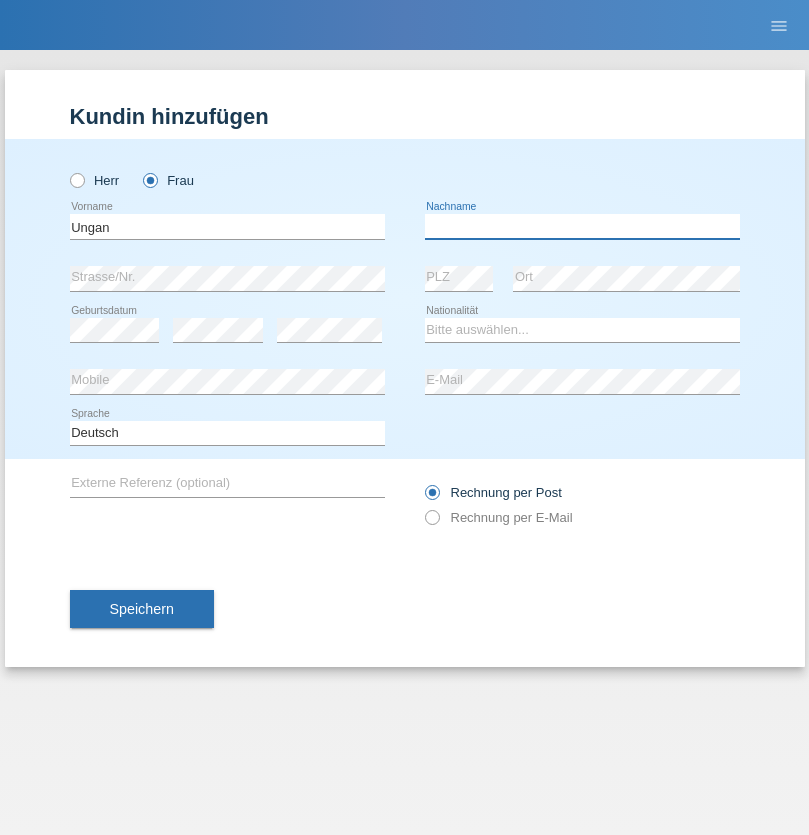 click at bounding box center [582, 226] 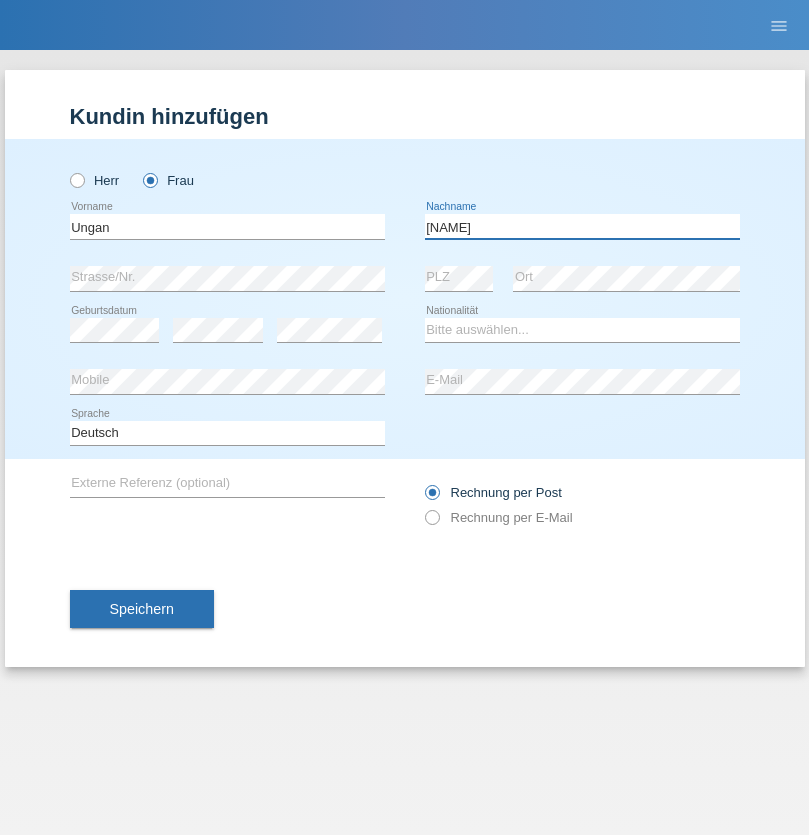 type on "[FIRST]" 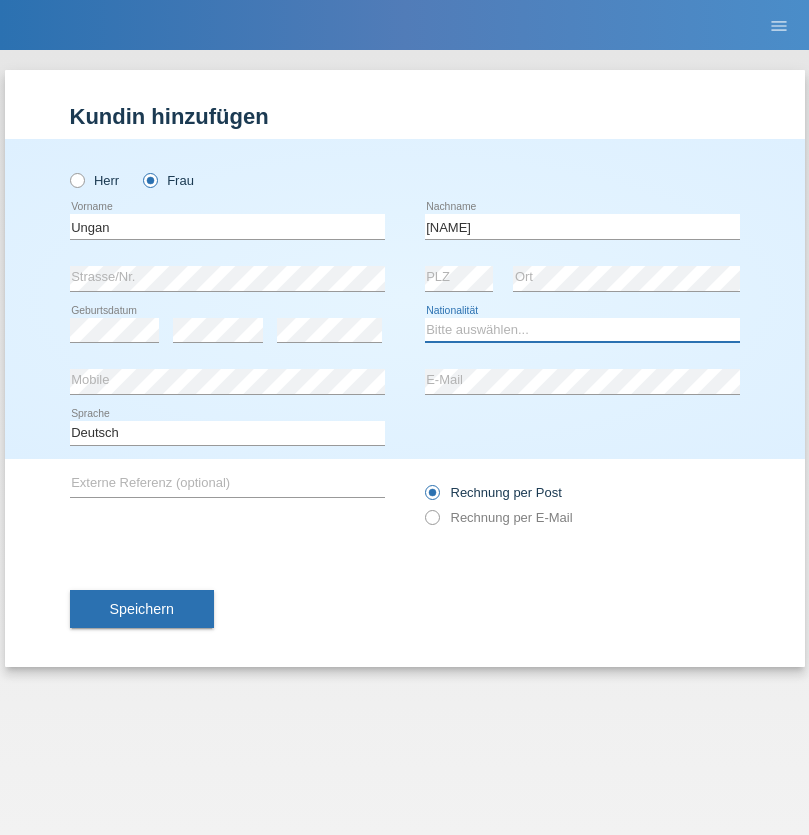 select on "TR" 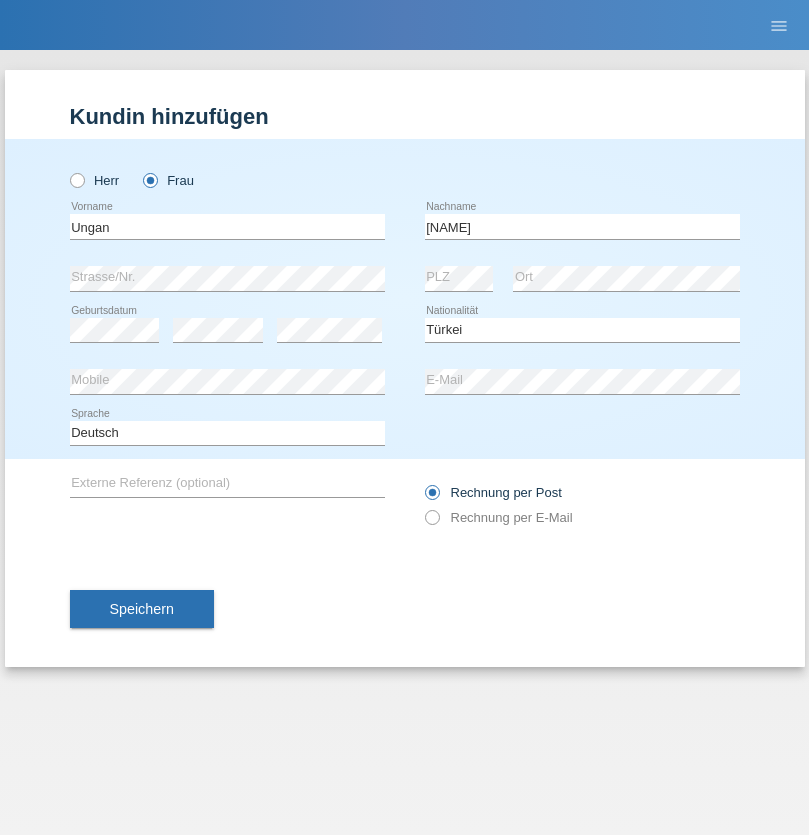 select on "C" 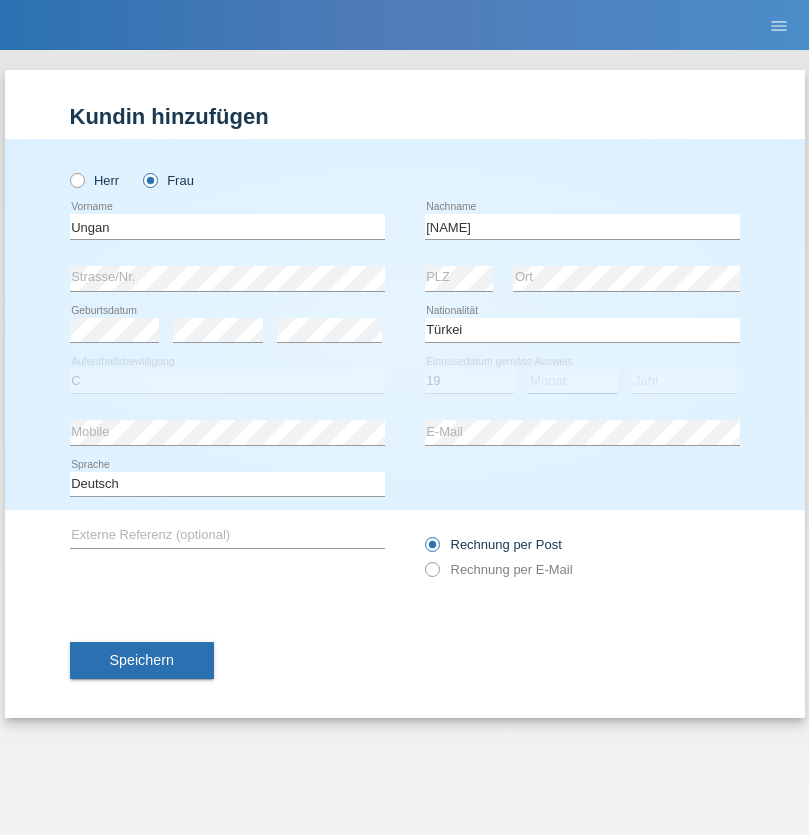 select on "04" 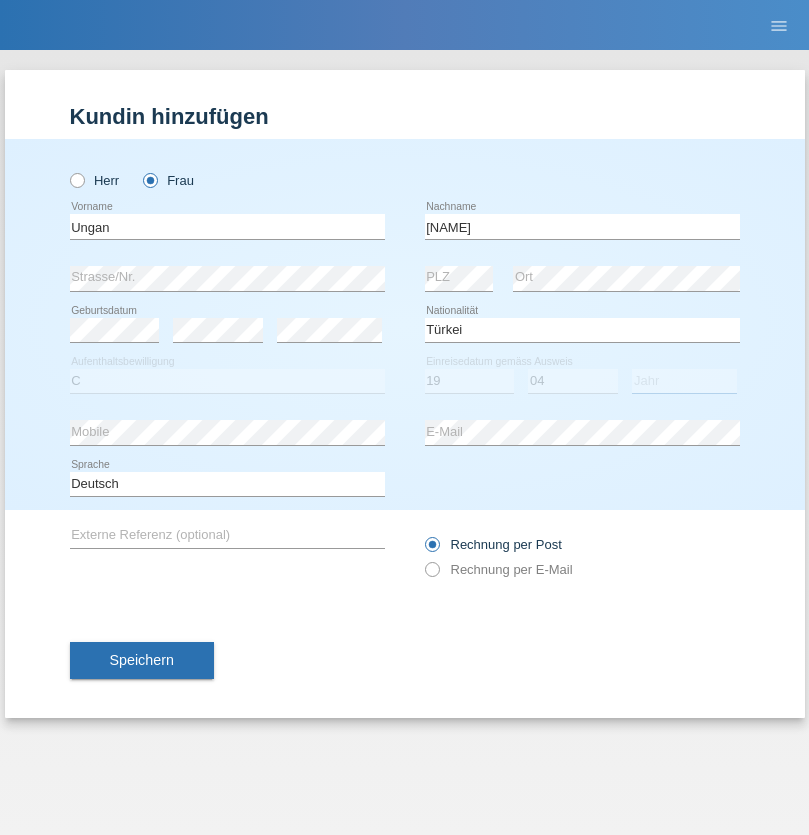 select on "2001" 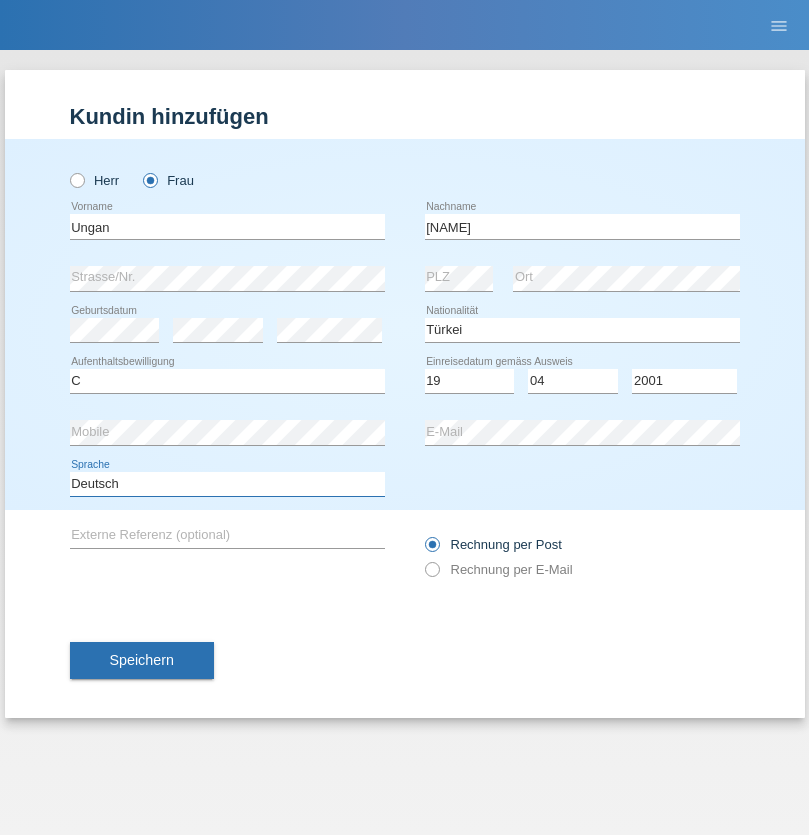 select on "en" 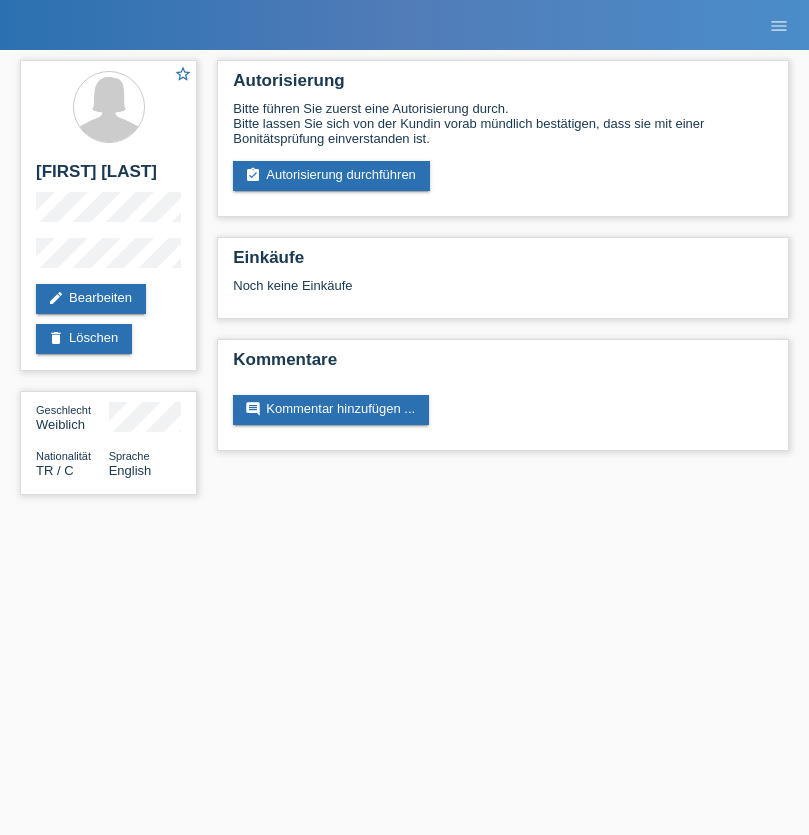 scroll, scrollTop: 0, scrollLeft: 0, axis: both 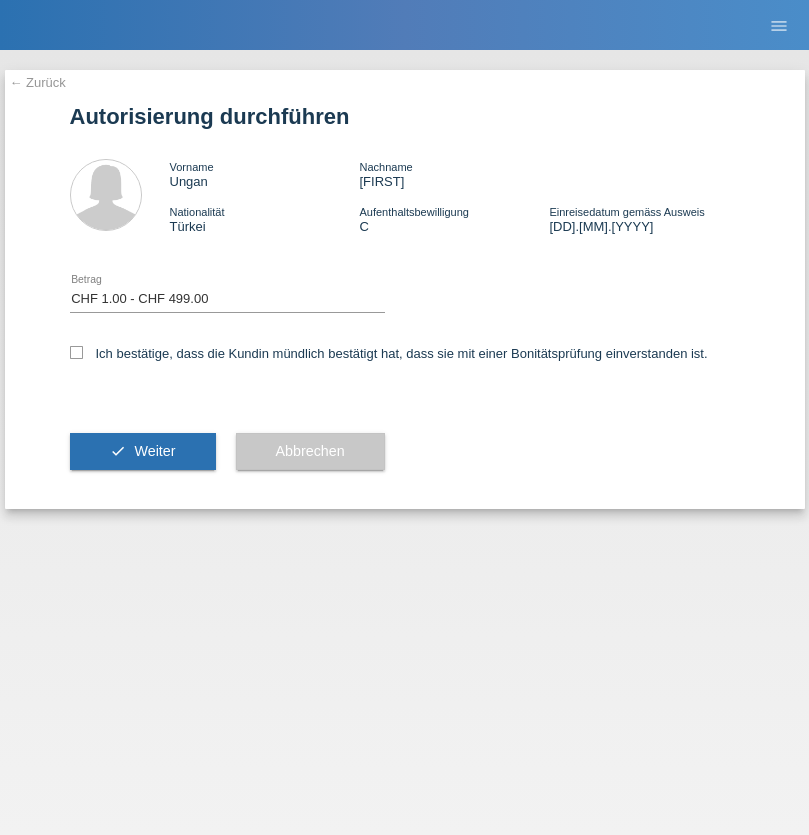 select on "1" 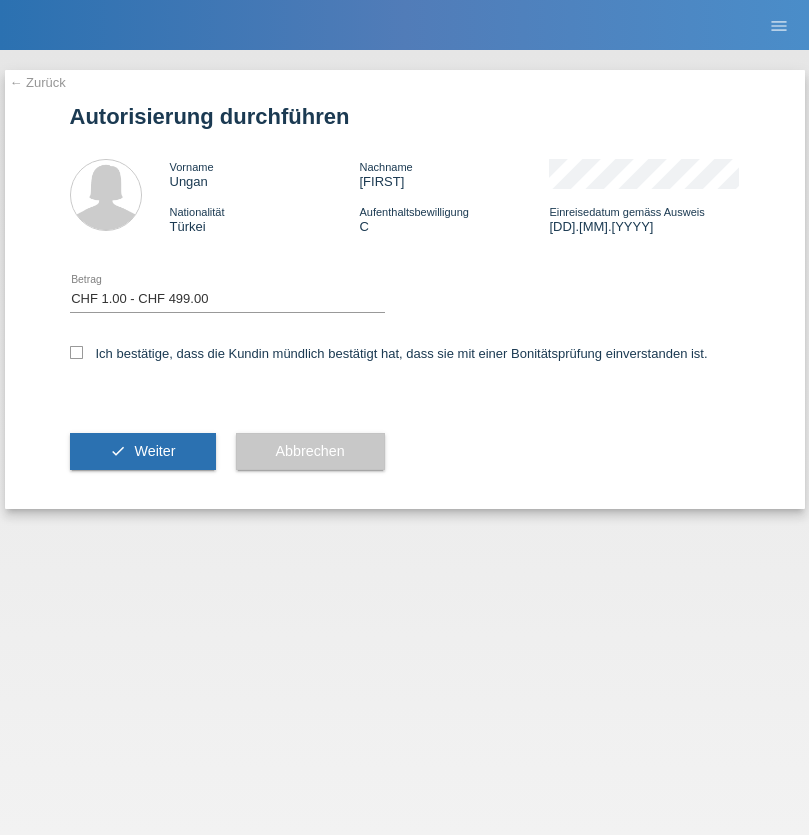 checkbox on "true" 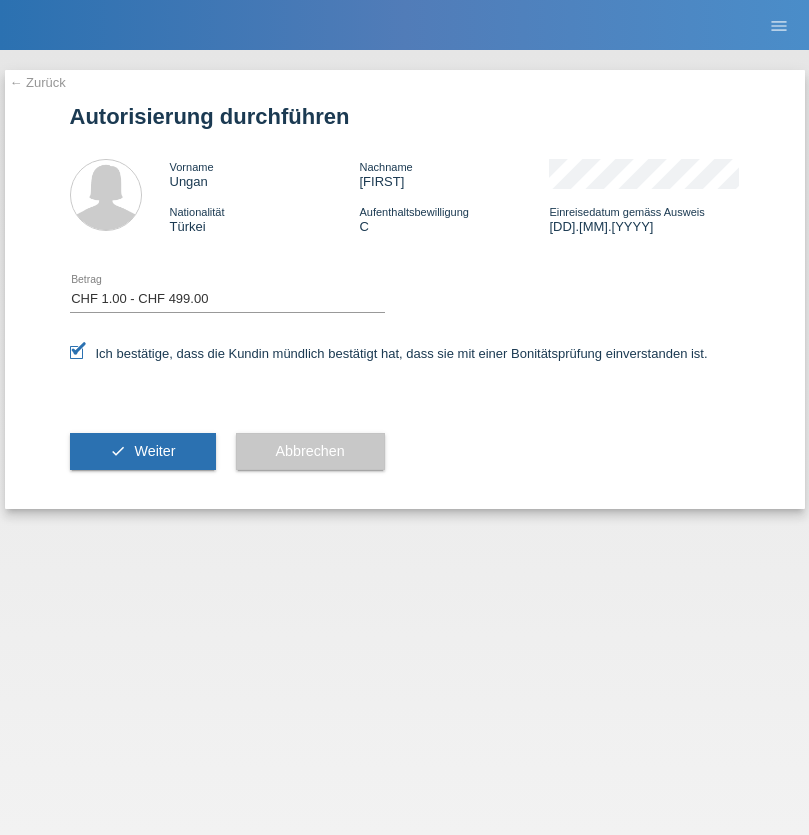 scroll, scrollTop: 0, scrollLeft: 0, axis: both 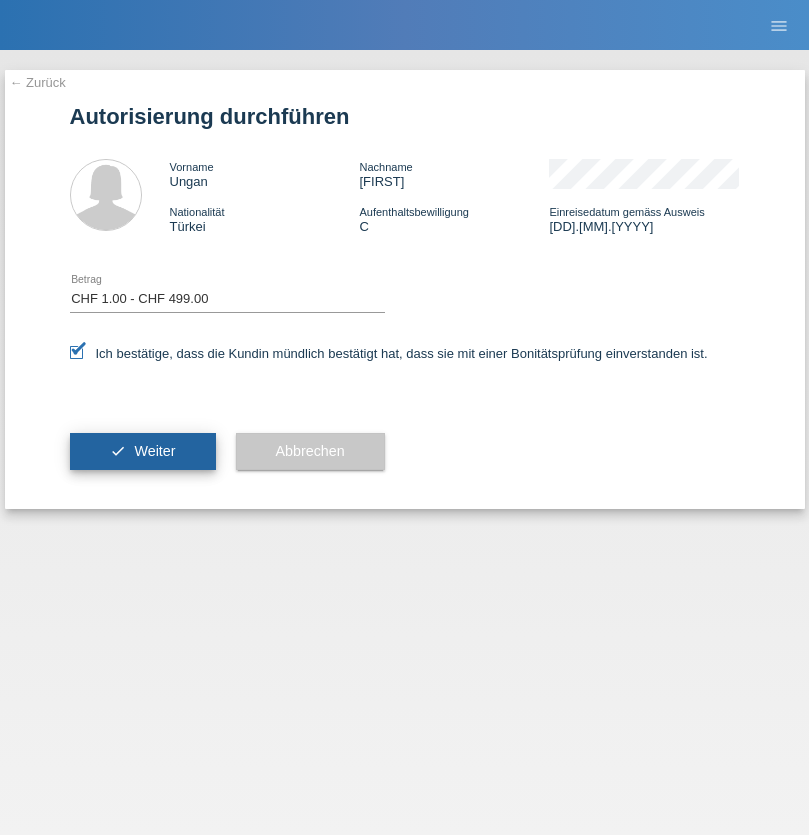 click on "Weiter" at bounding box center [154, 451] 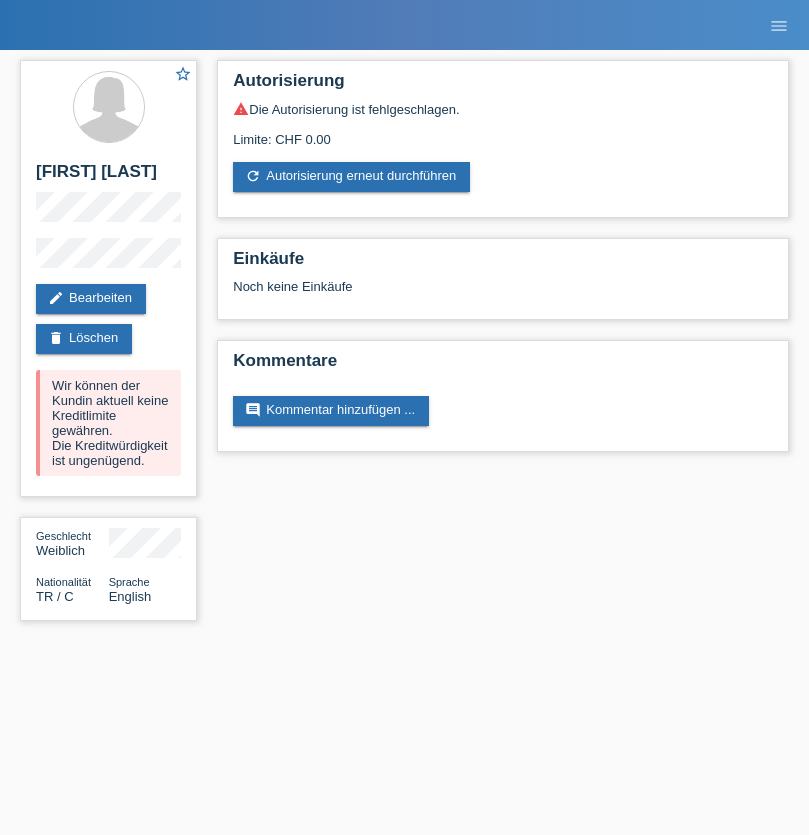 scroll, scrollTop: 0, scrollLeft: 0, axis: both 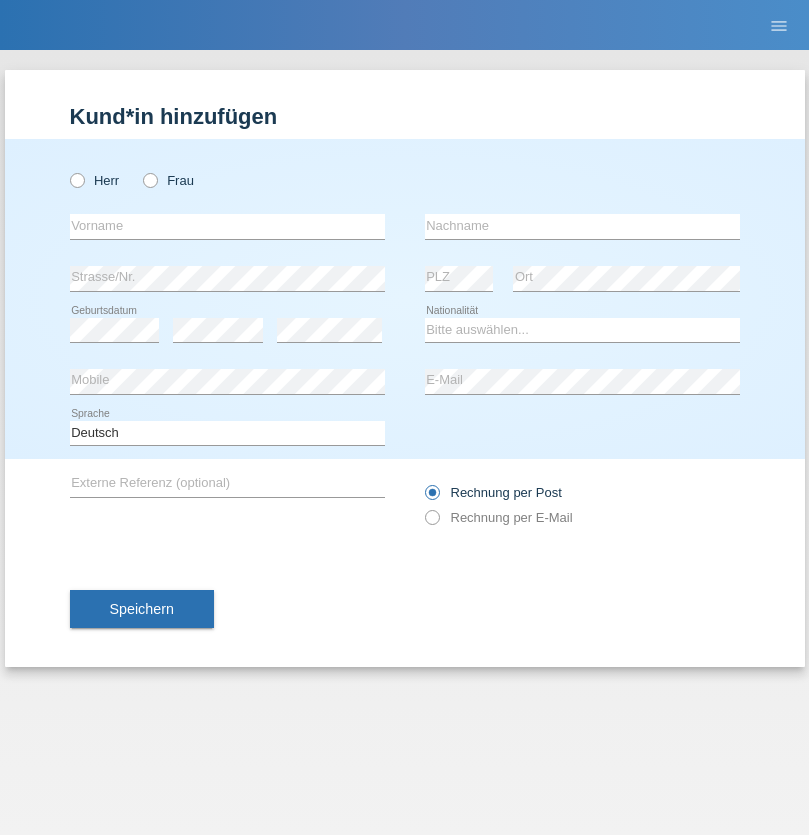 radio on "true" 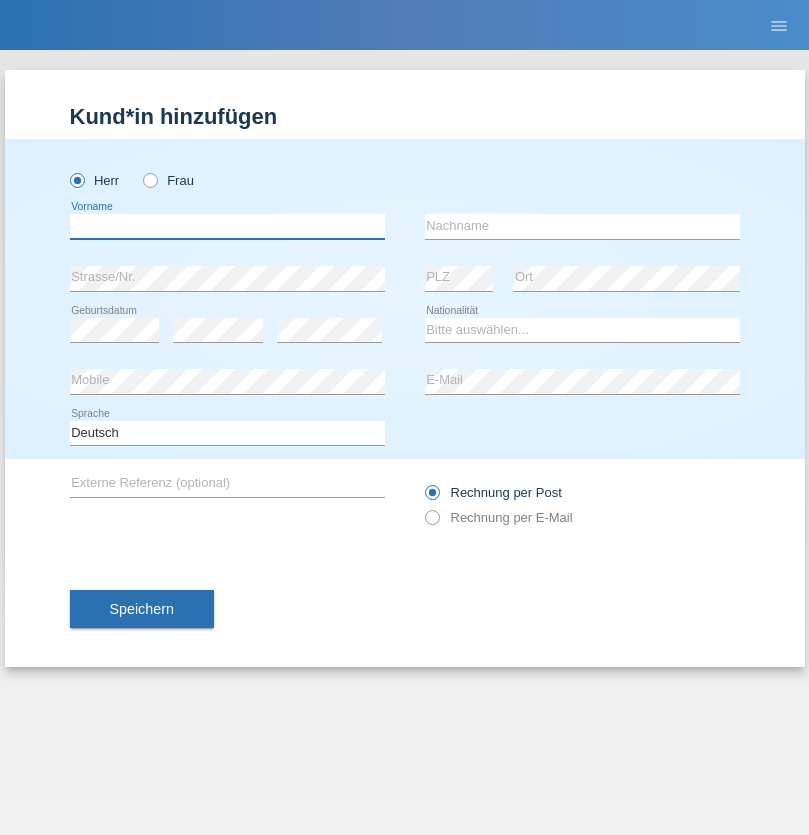 click at bounding box center (227, 226) 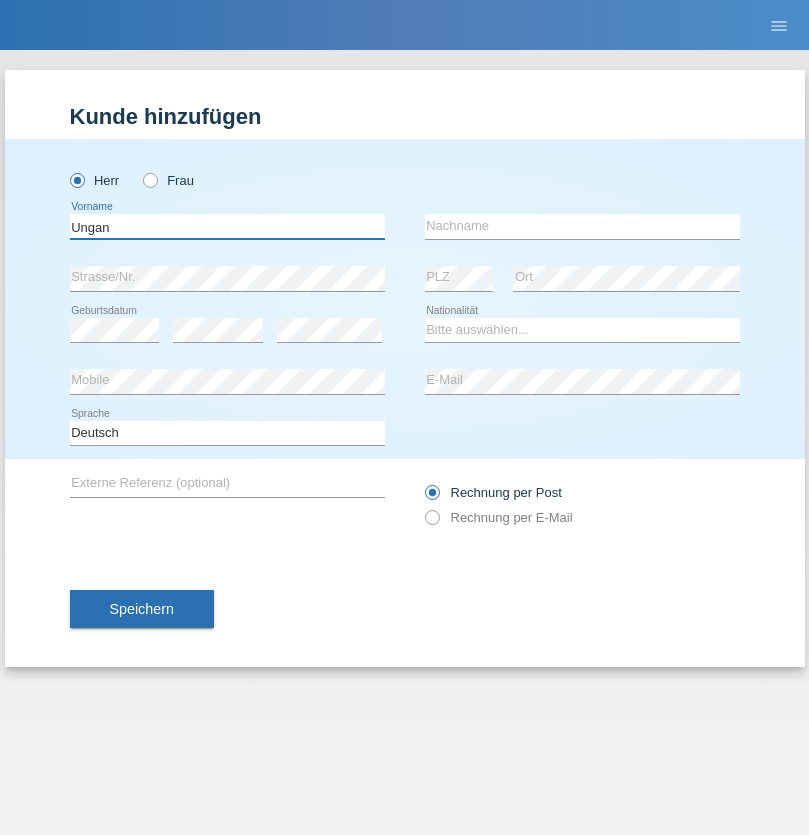 type on "Ungan" 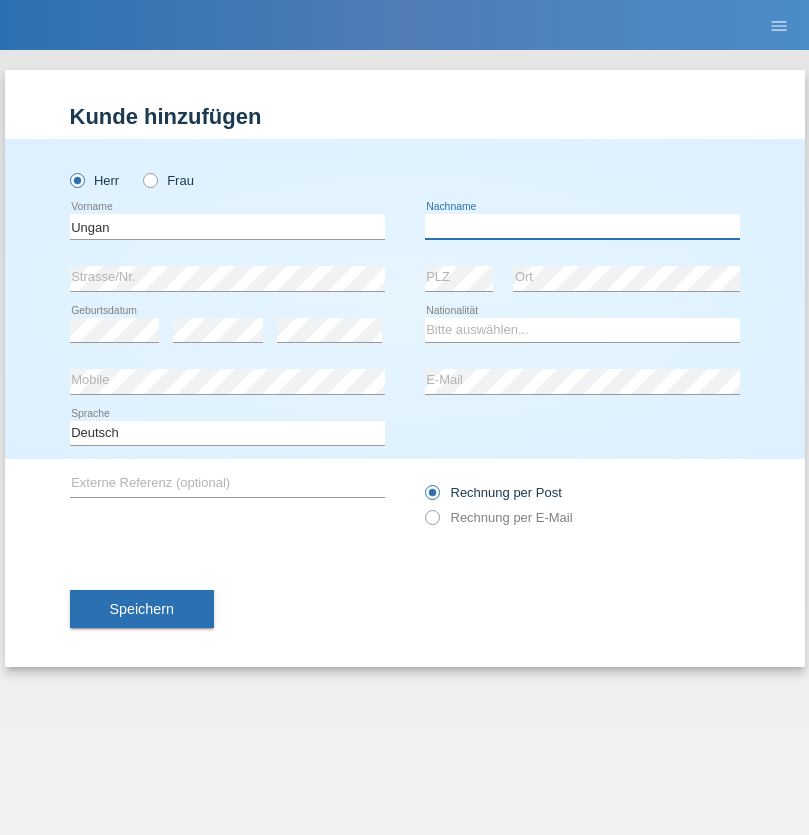 click at bounding box center (582, 226) 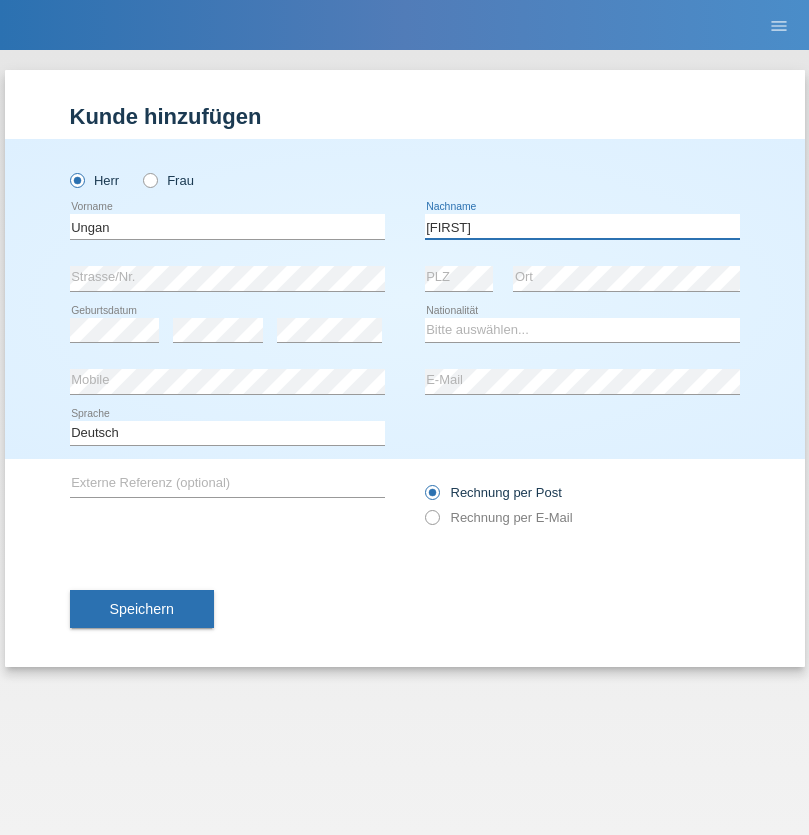 type on "[FIRST]" 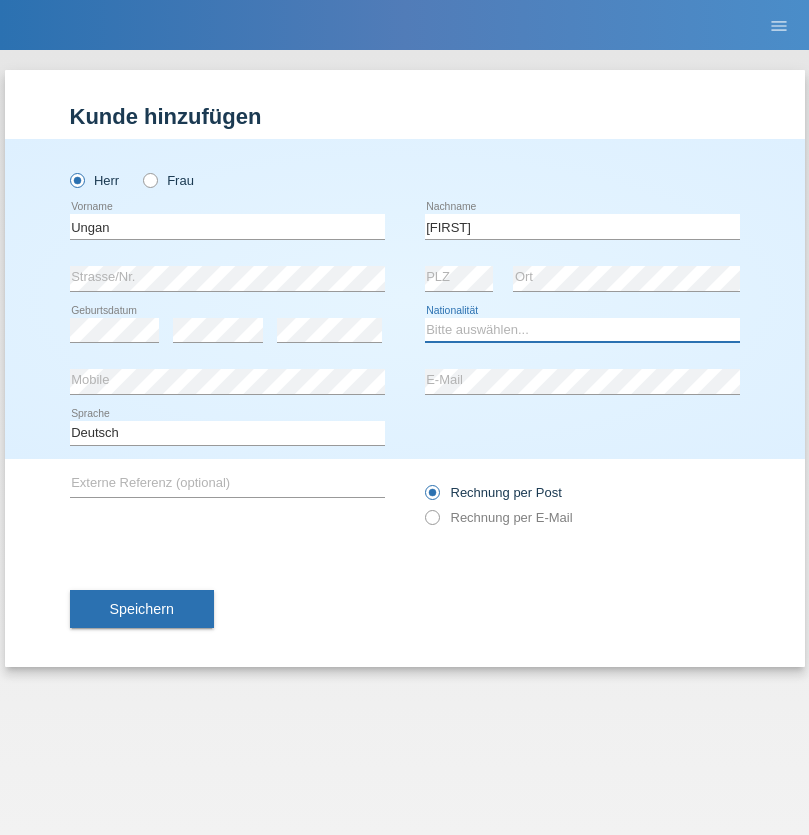 select on "TR" 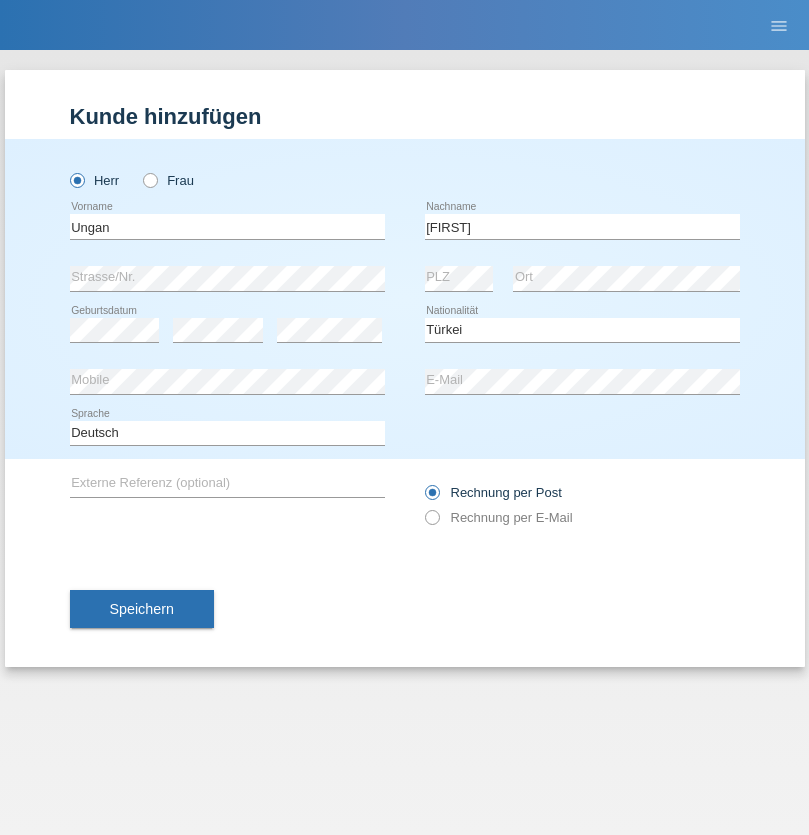 select on "C" 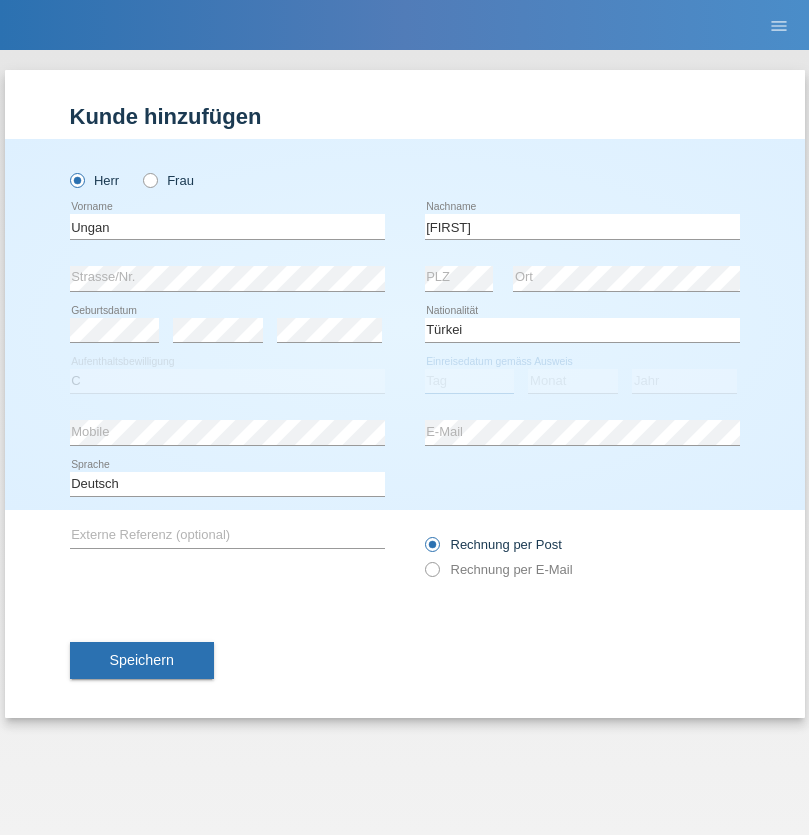 select on "08" 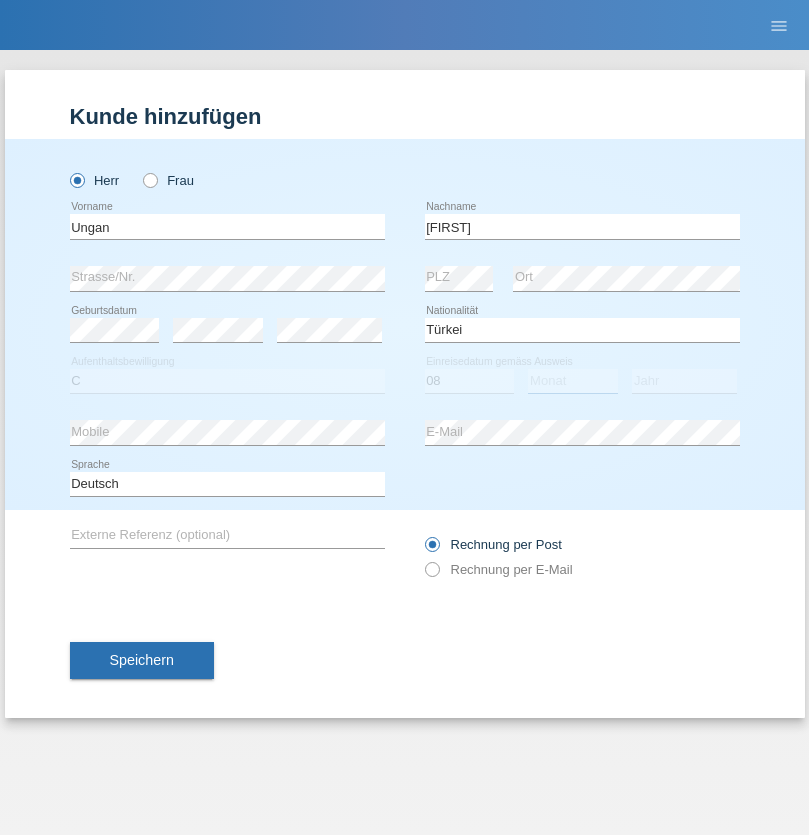 select on "08" 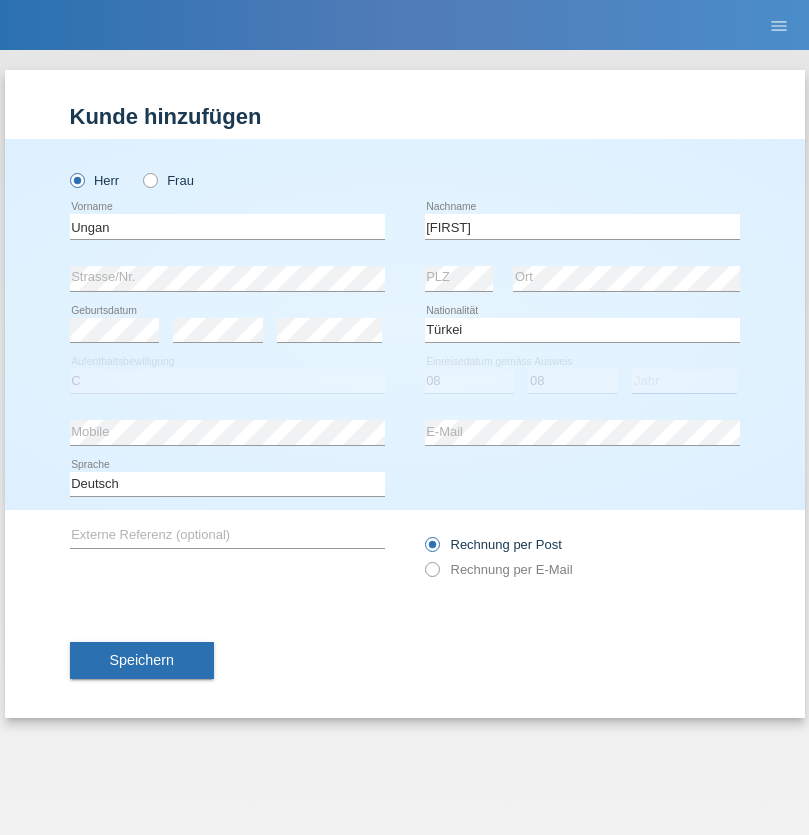 select on "2004" 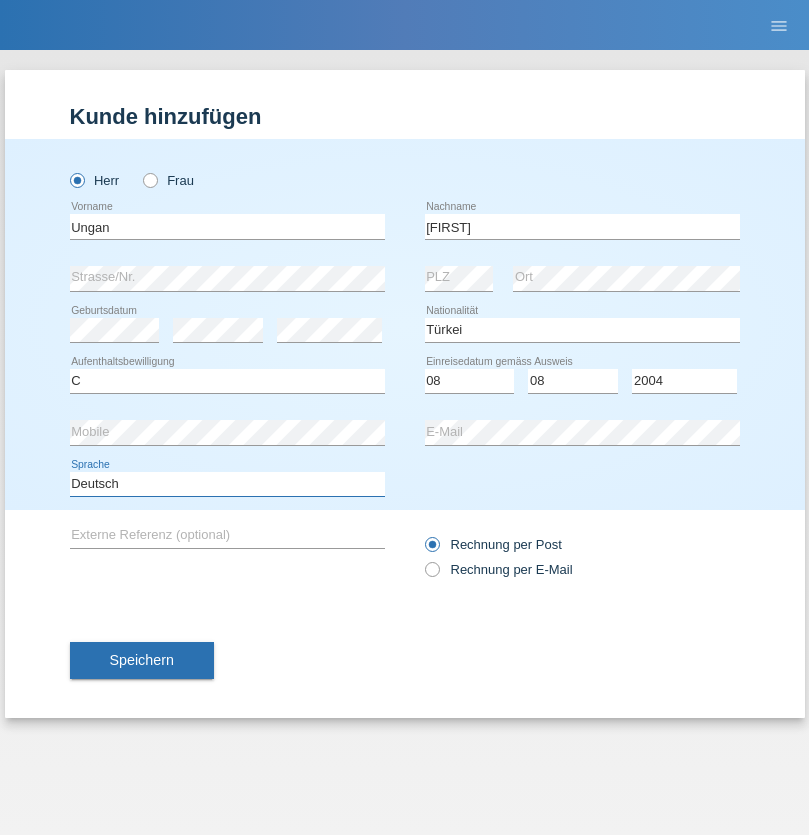 select on "en" 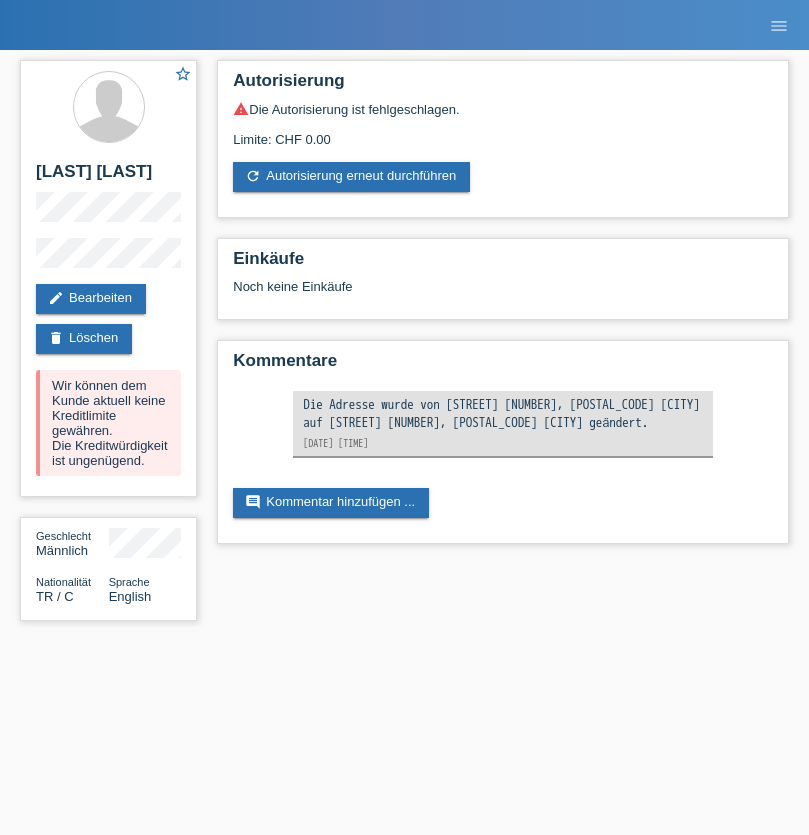 scroll, scrollTop: 0, scrollLeft: 0, axis: both 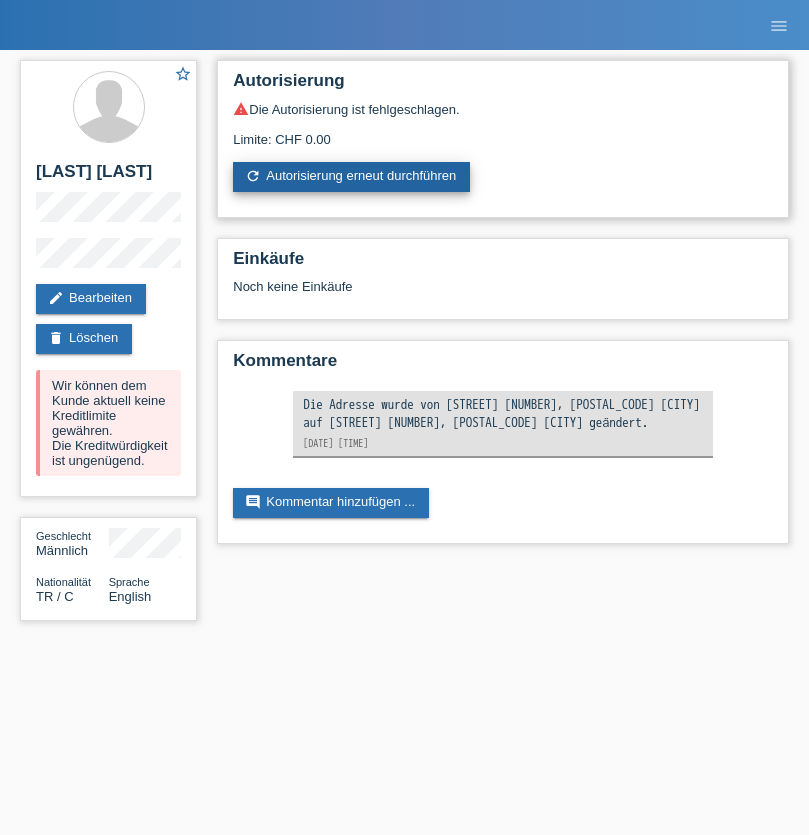 click on "refresh  Autorisierung erneut durchführen" at bounding box center (351, 177) 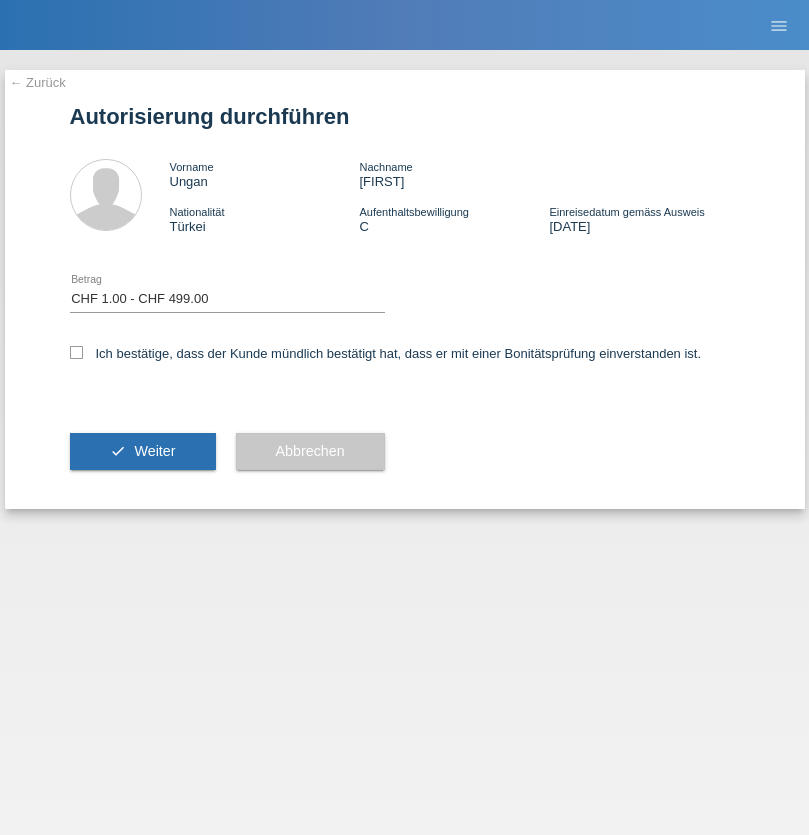 select on "1" 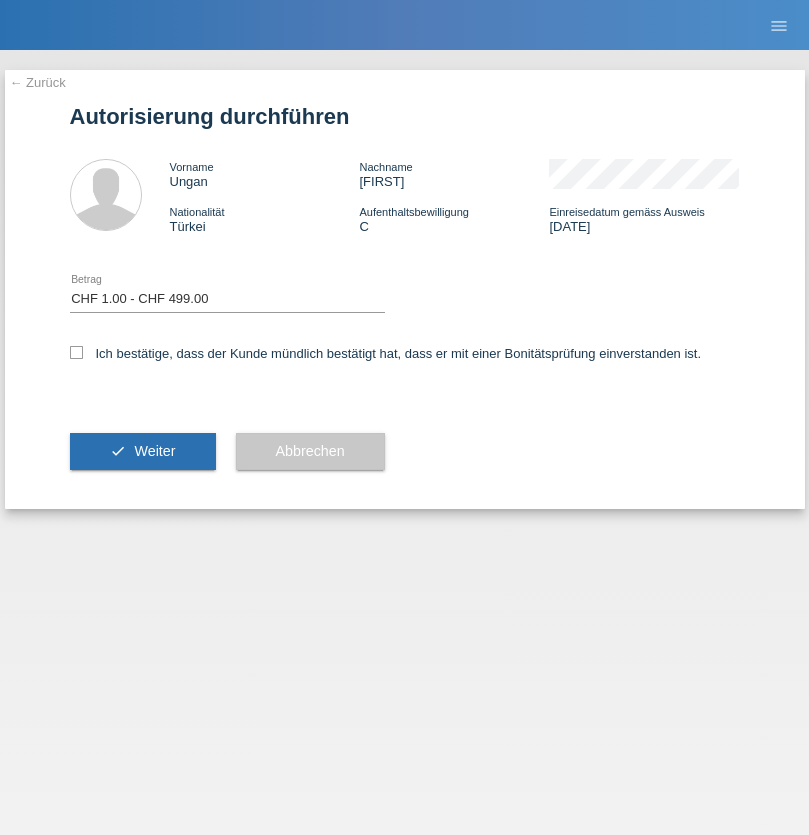 scroll, scrollTop: 0, scrollLeft: 0, axis: both 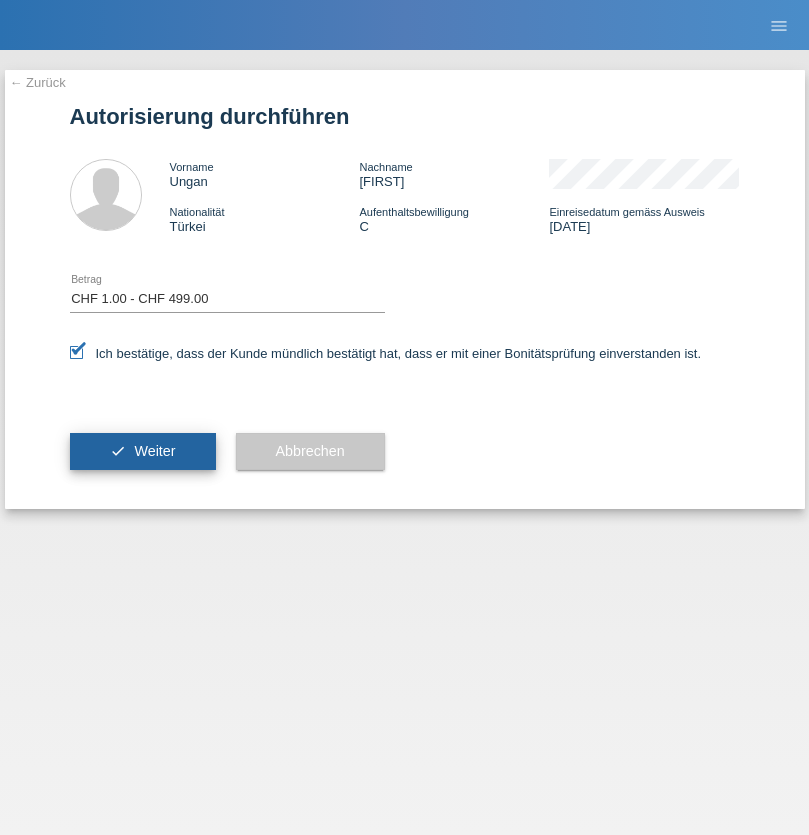 click on "Weiter" at bounding box center (154, 451) 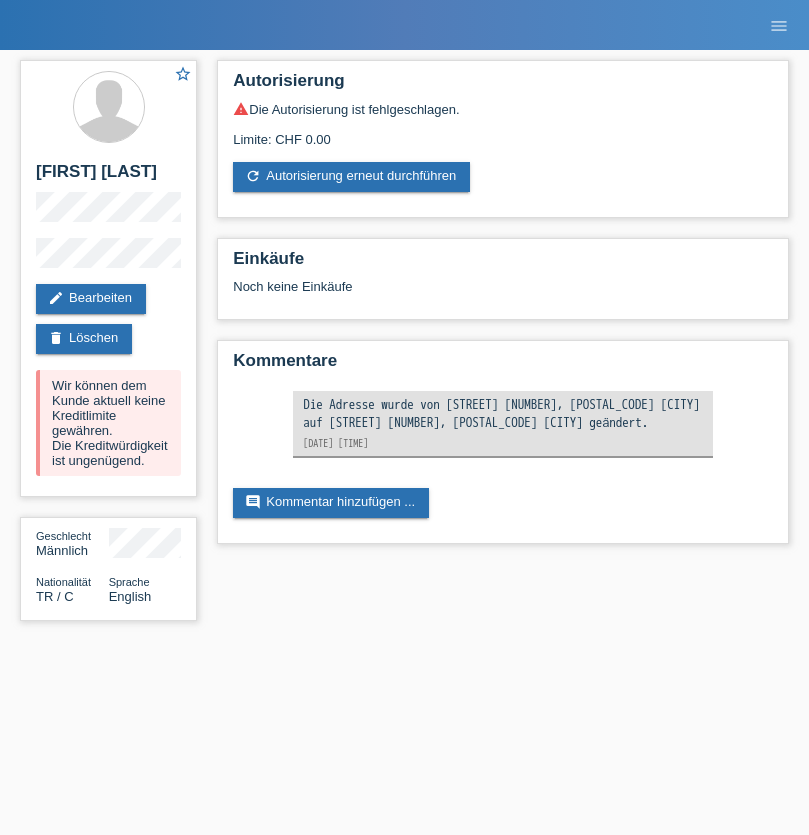 scroll, scrollTop: 0, scrollLeft: 0, axis: both 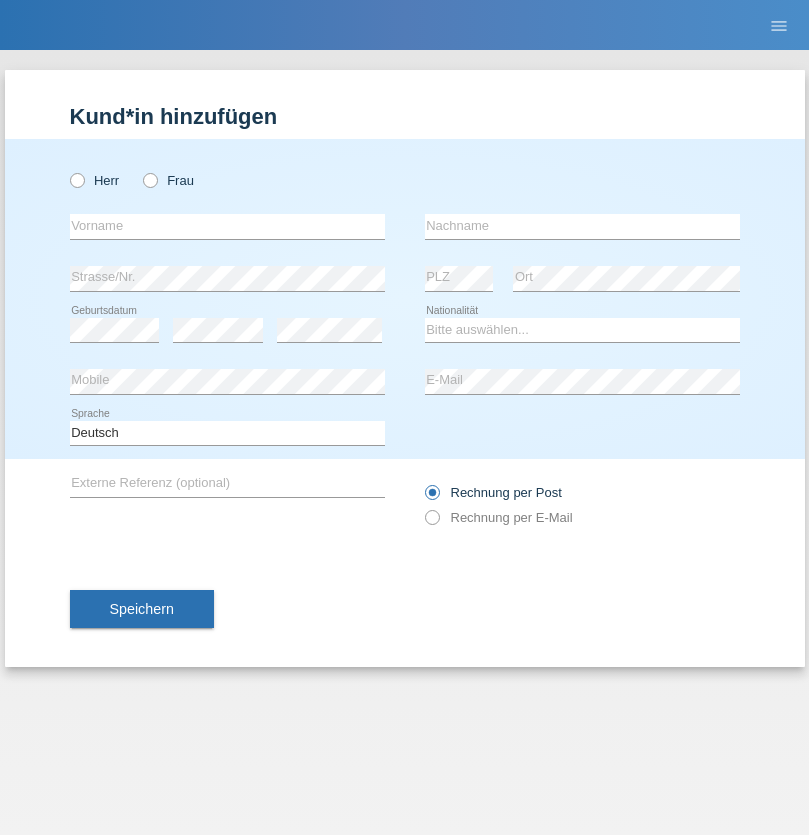 radio on "true" 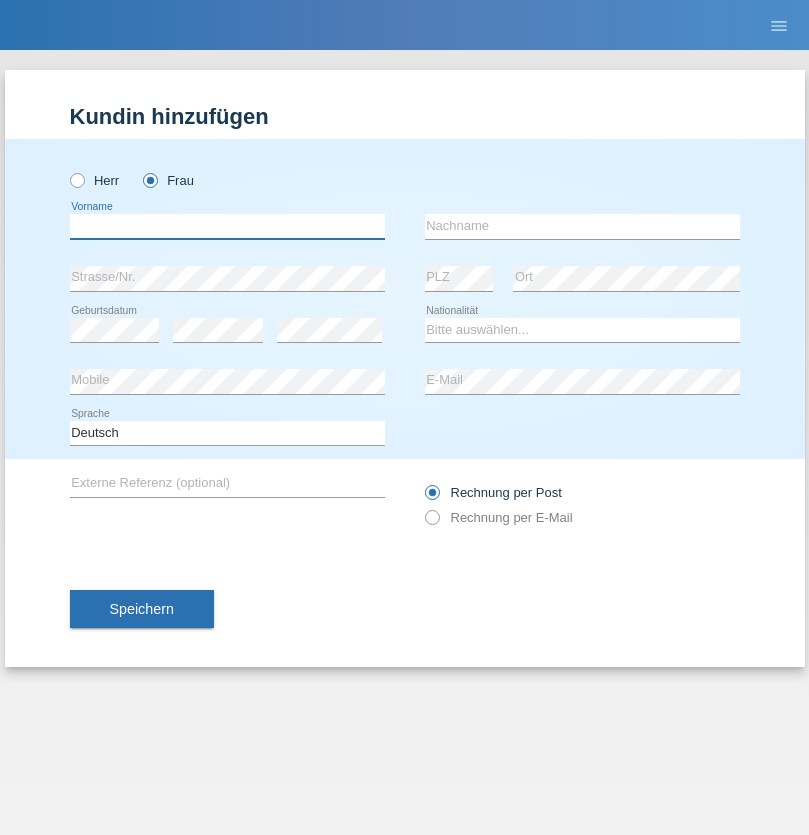 click at bounding box center [227, 226] 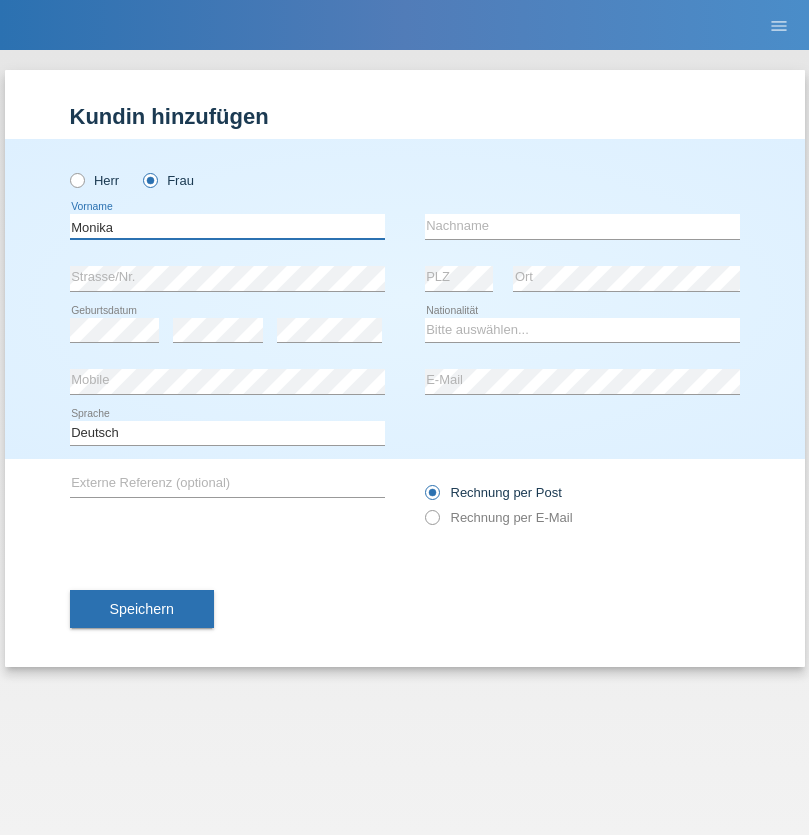 type on "Monika" 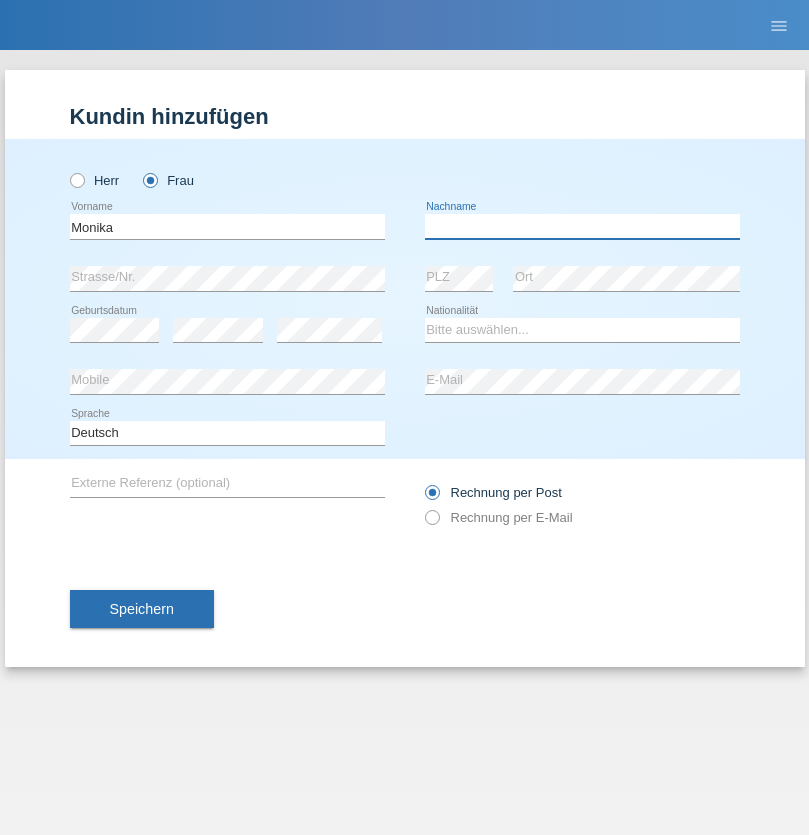 click at bounding box center [582, 226] 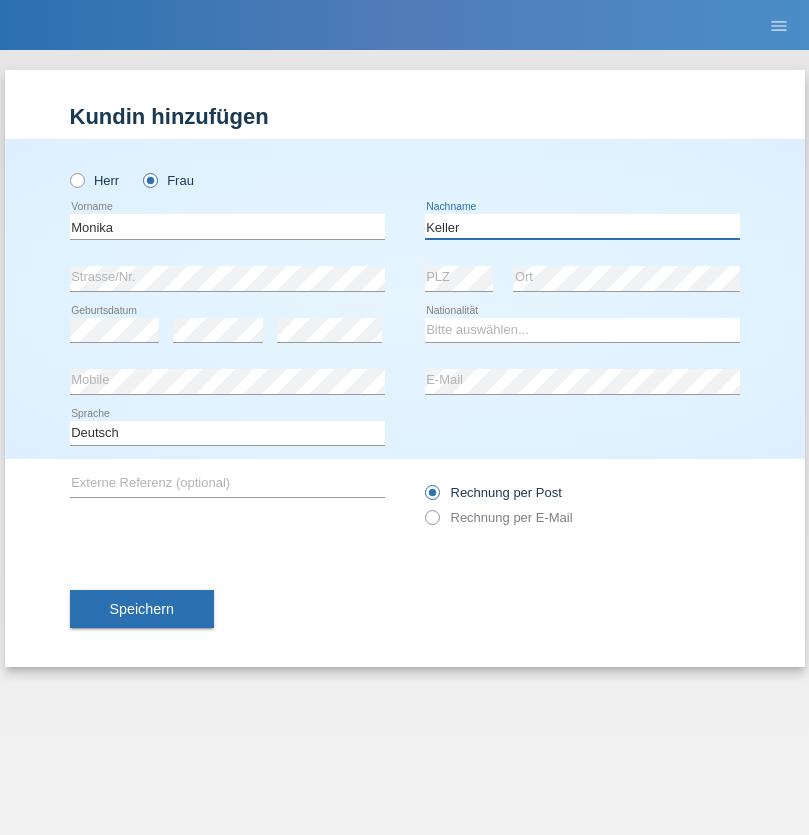 type on "Keller" 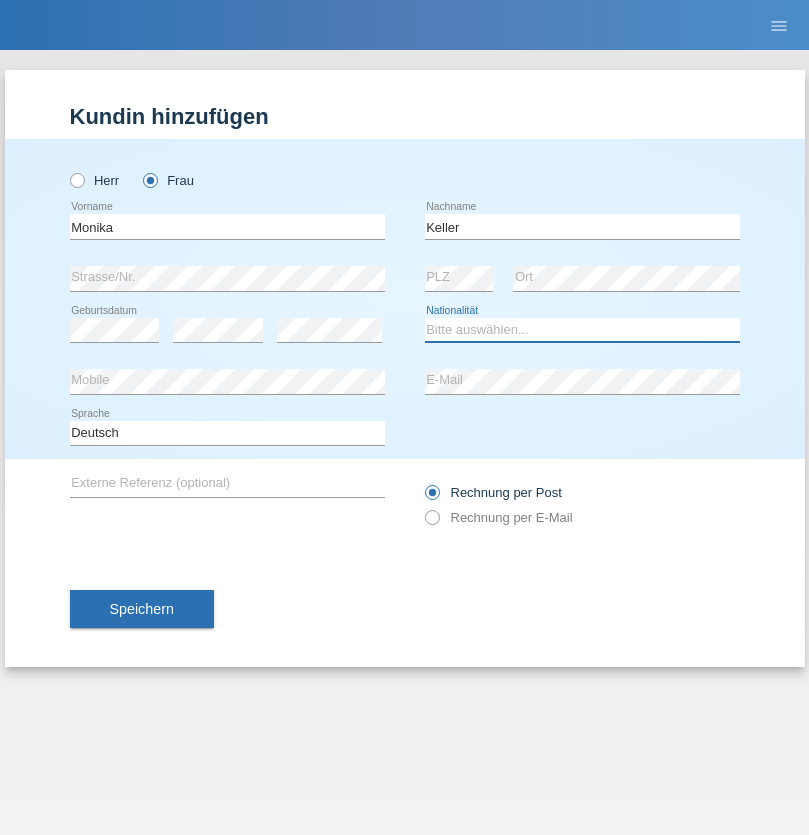 select on "CH" 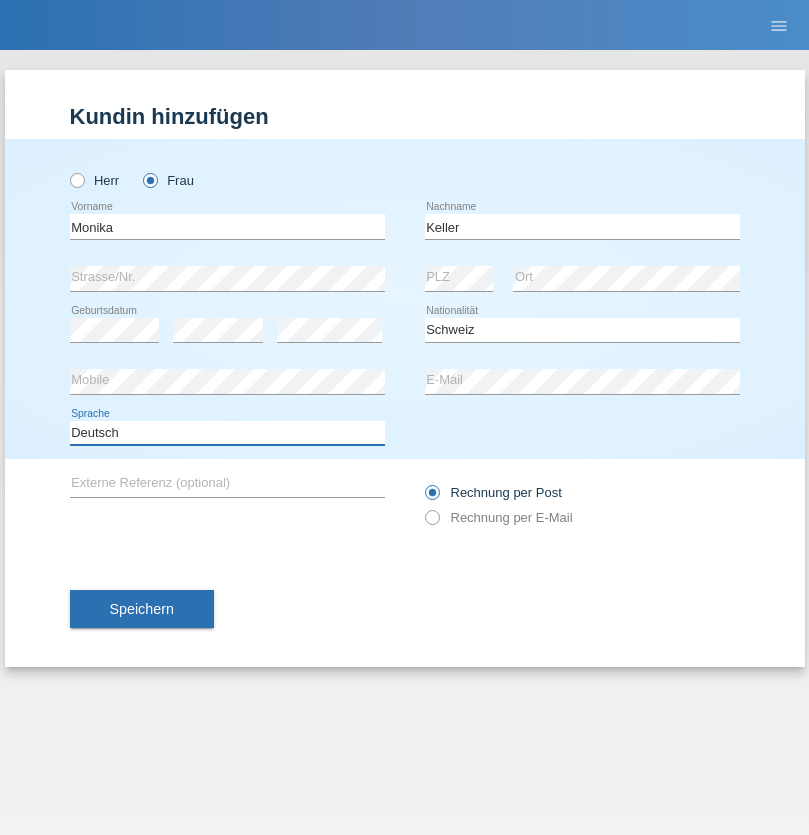 select on "en" 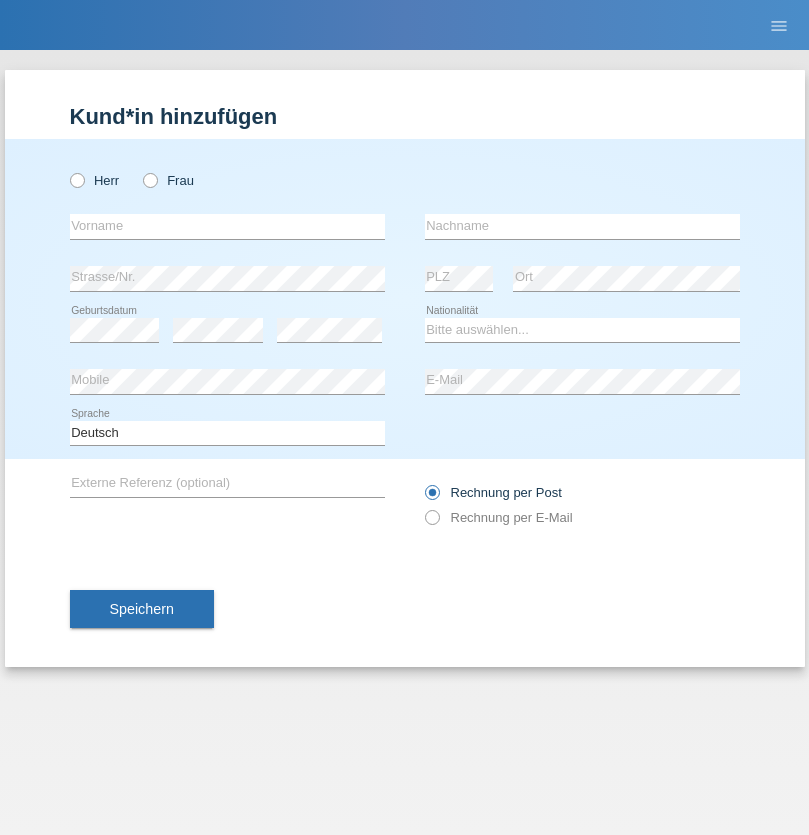 scroll, scrollTop: 0, scrollLeft: 0, axis: both 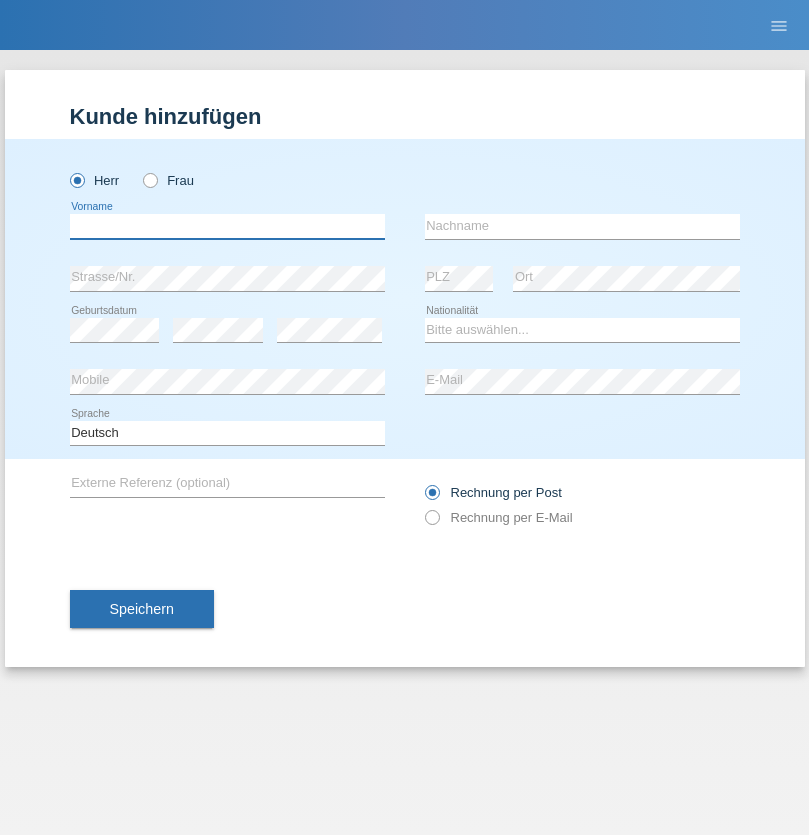 click at bounding box center [227, 226] 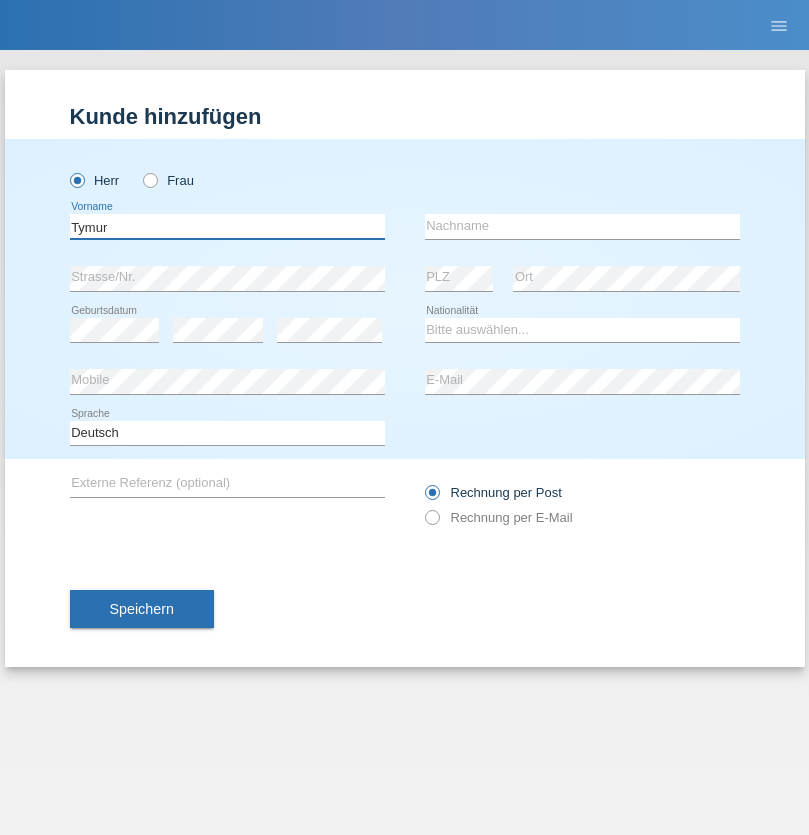 type on "Tymur" 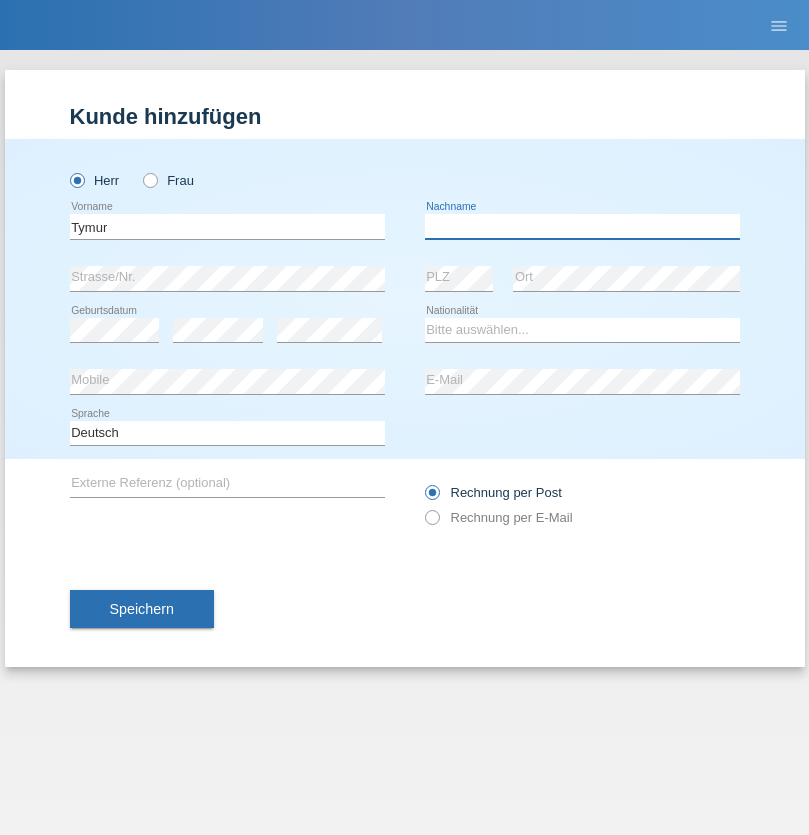 click at bounding box center (582, 226) 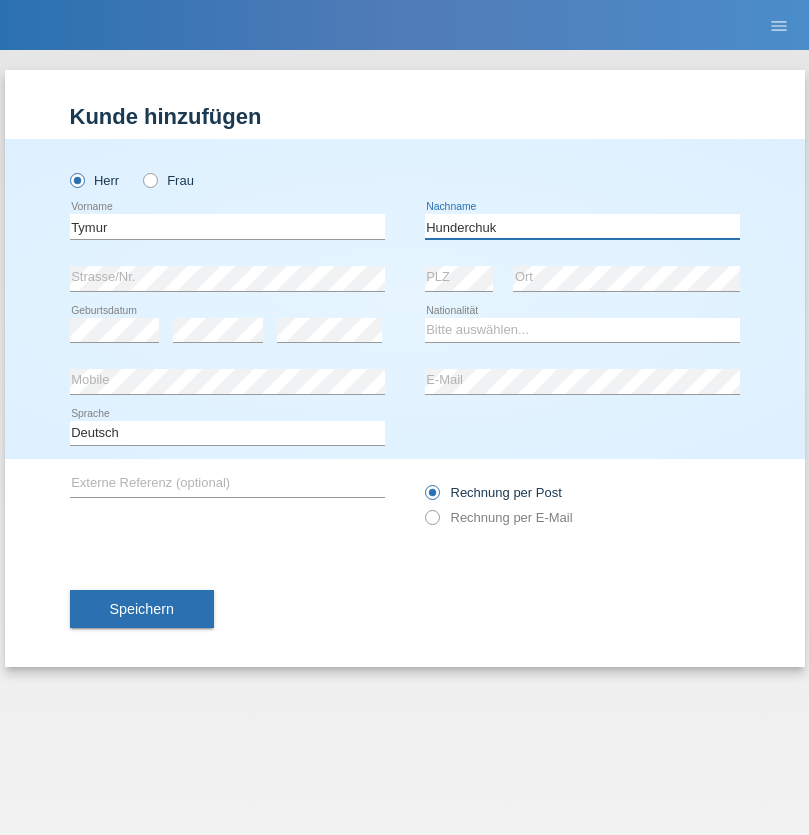 type on "Hunderchuk" 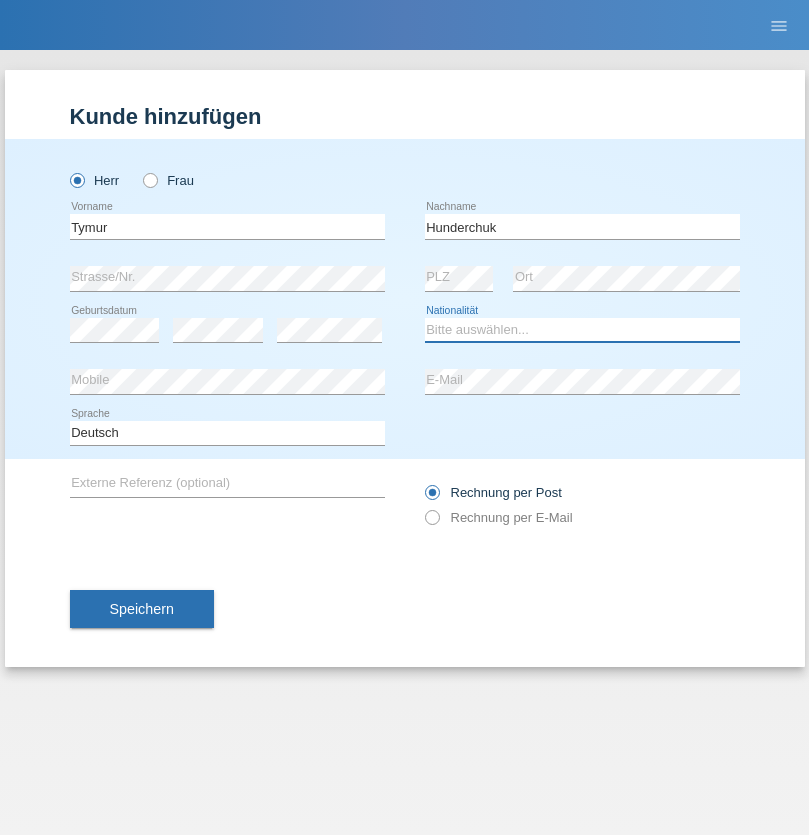 select on "UA" 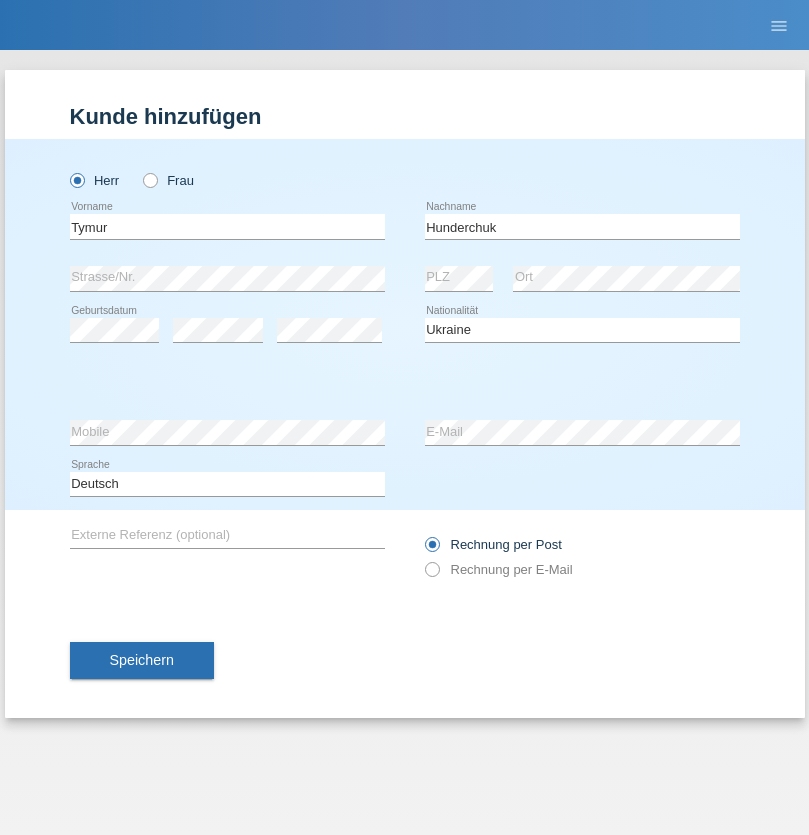 select on "C" 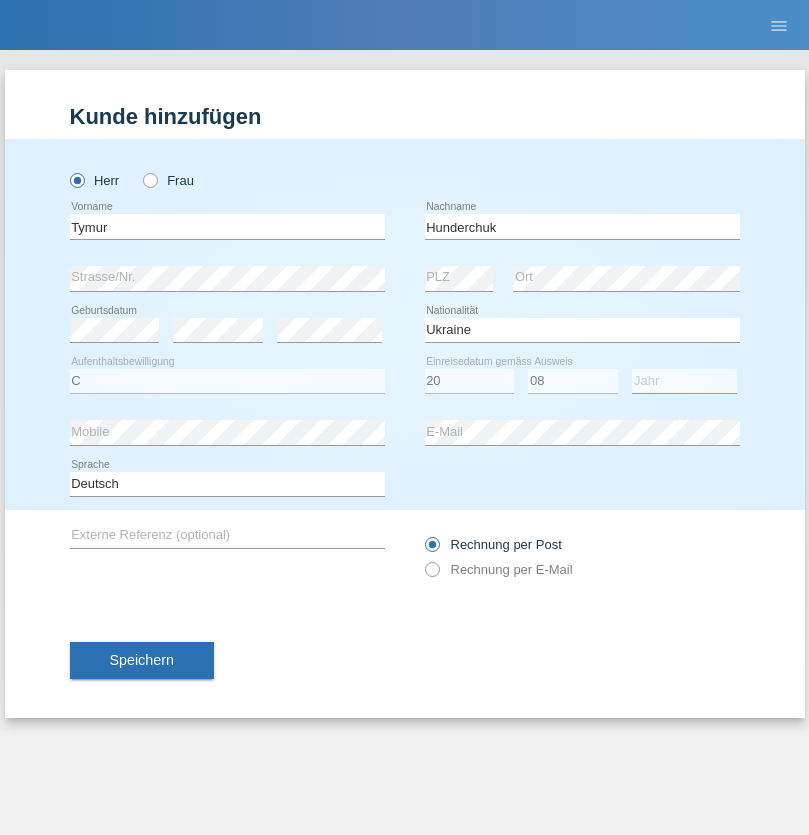 select on "2021" 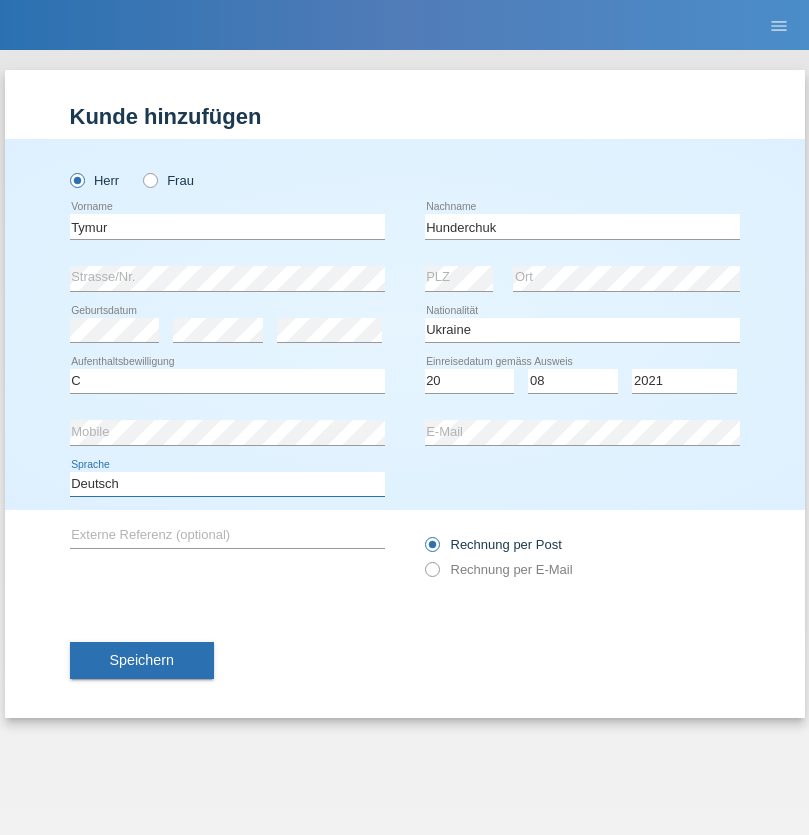 select on "en" 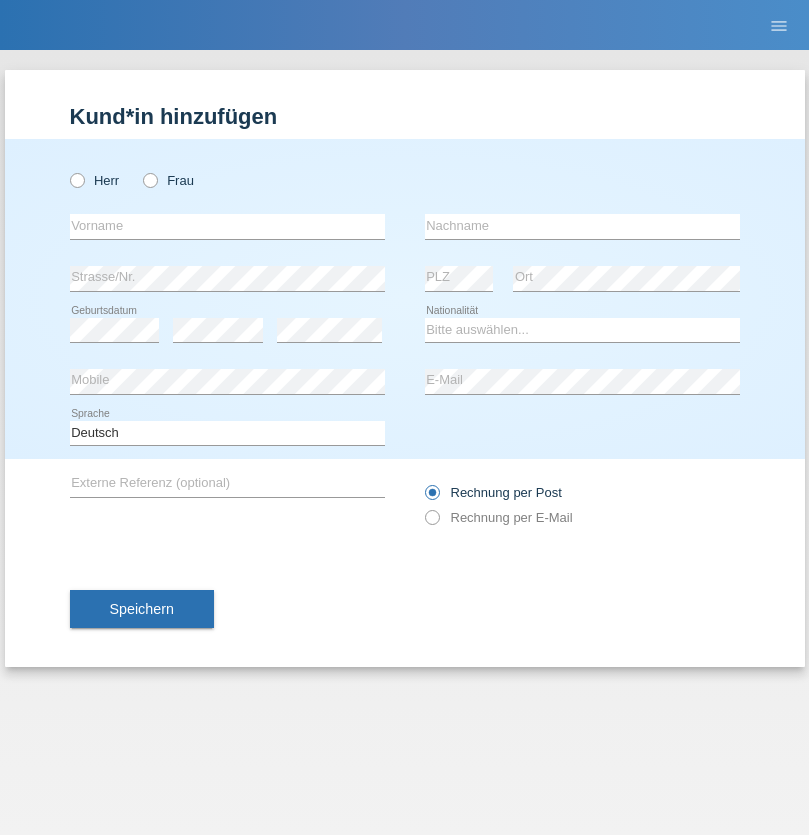 scroll, scrollTop: 0, scrollLeft: 0, axis: both 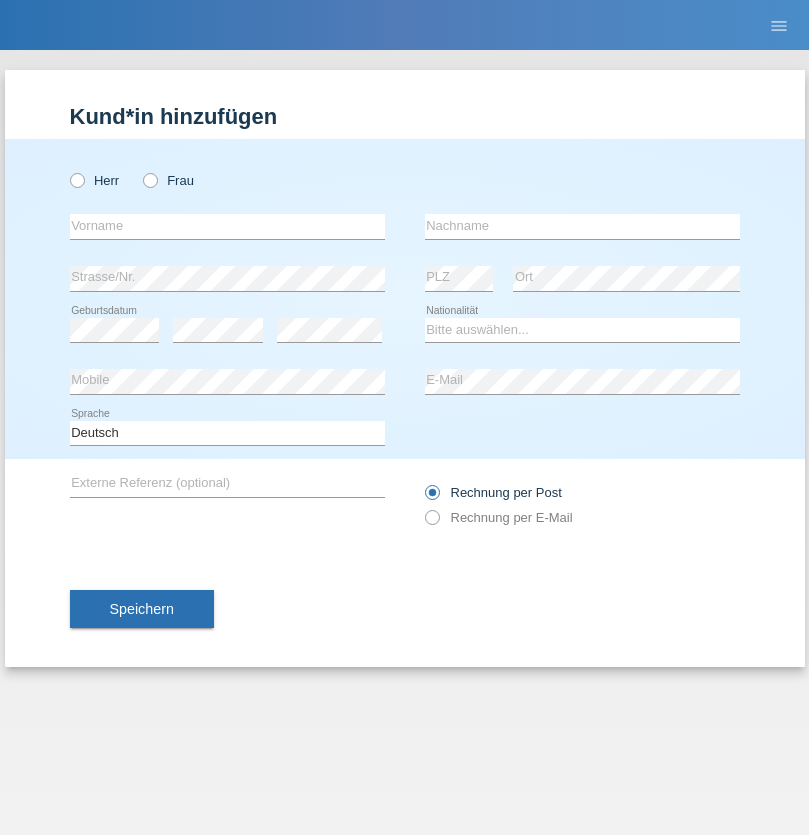 radio on "true" 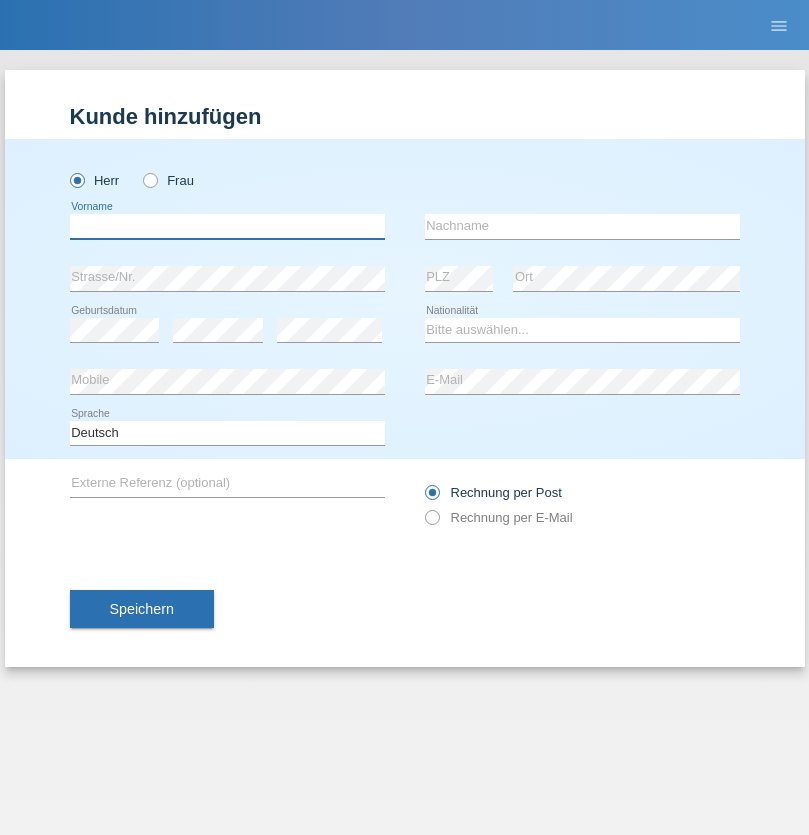 click at bounding box center (227, 226) 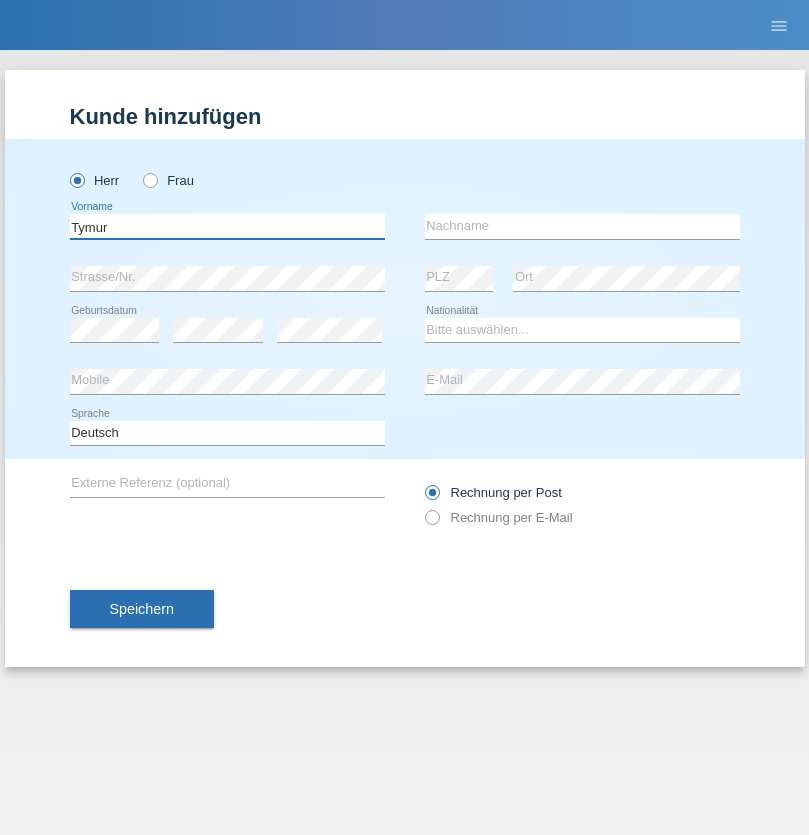 type on "Tymur" 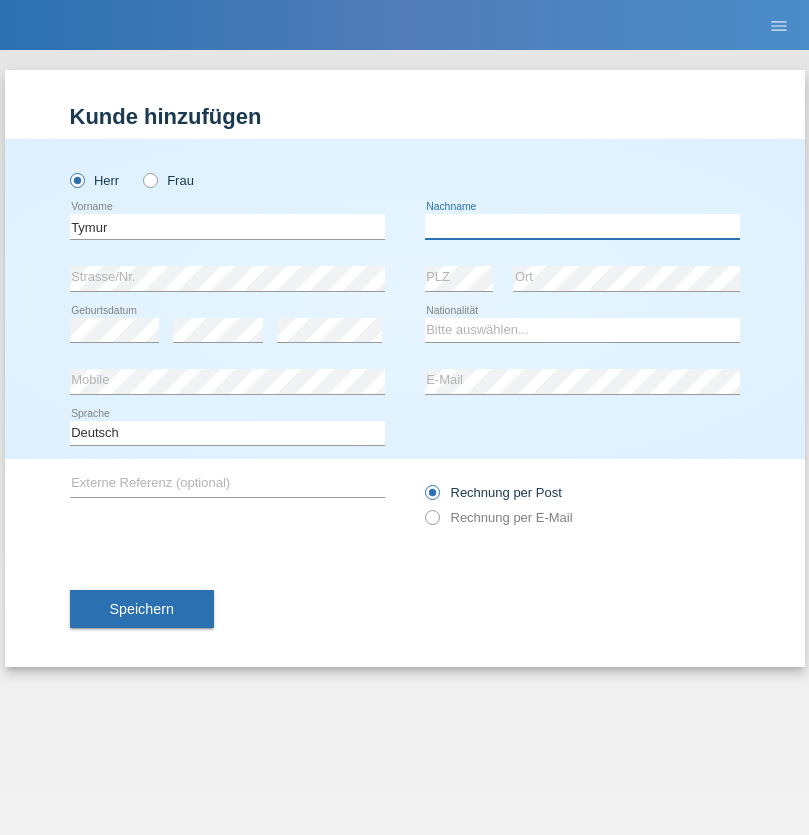 click at bounding box center (582, 226) 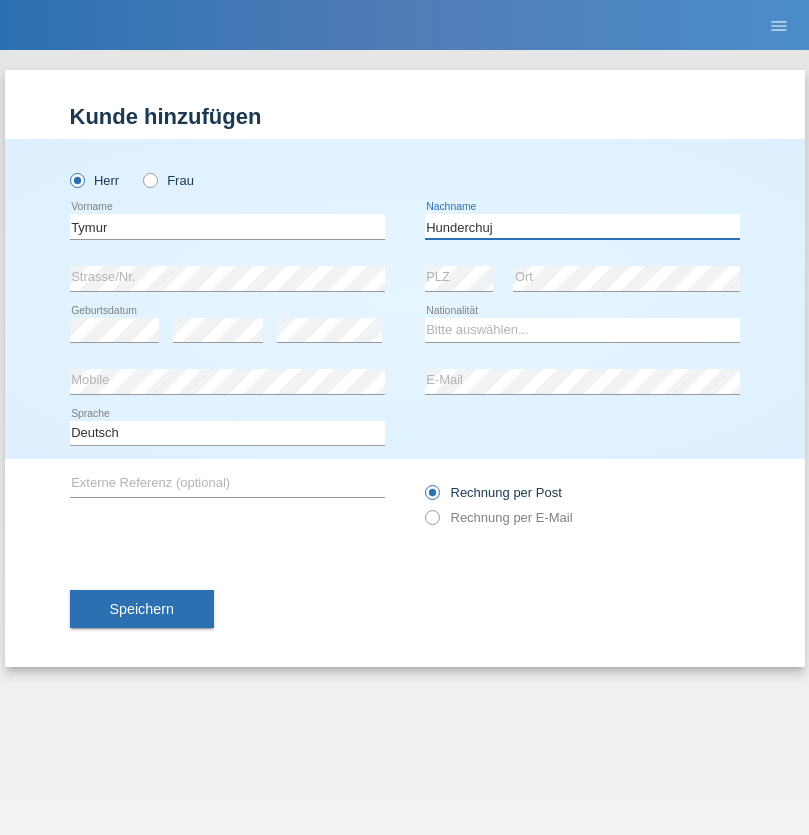 type on "Hunderchuj" 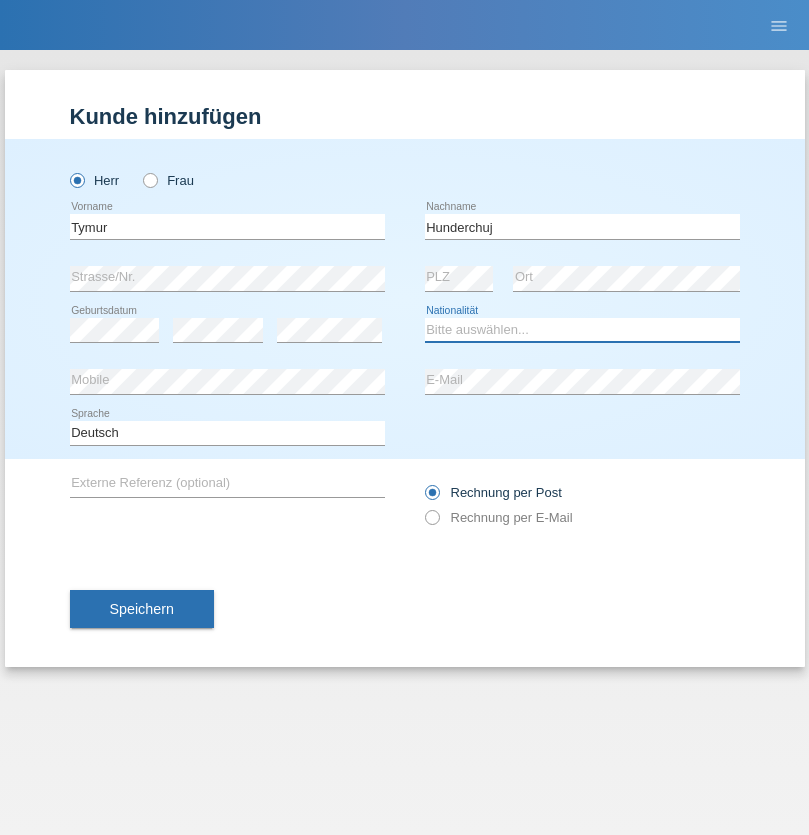 select on "UA" 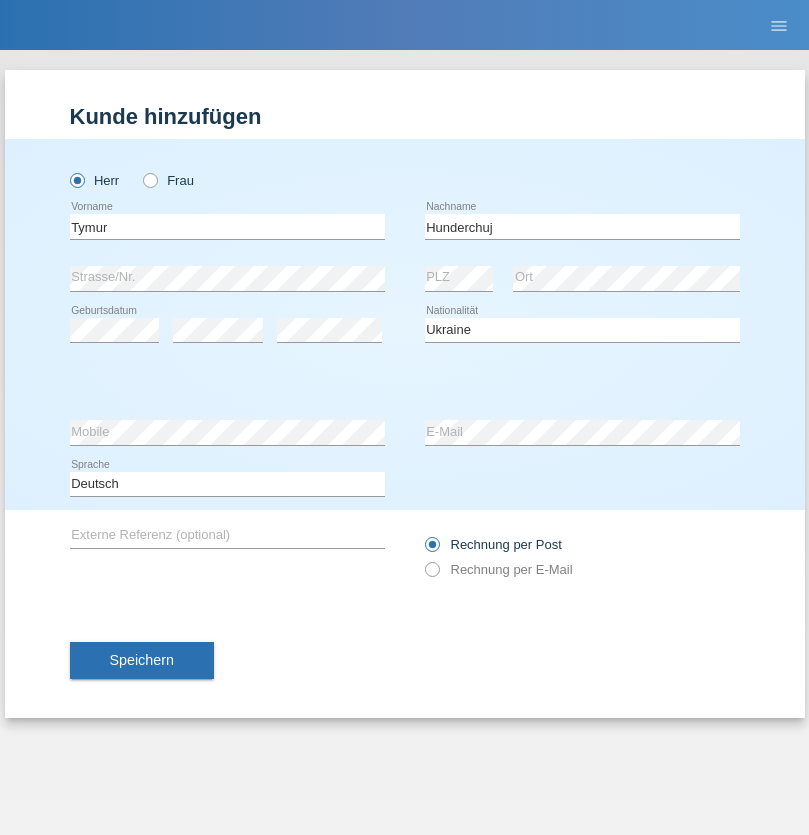 select on "C" 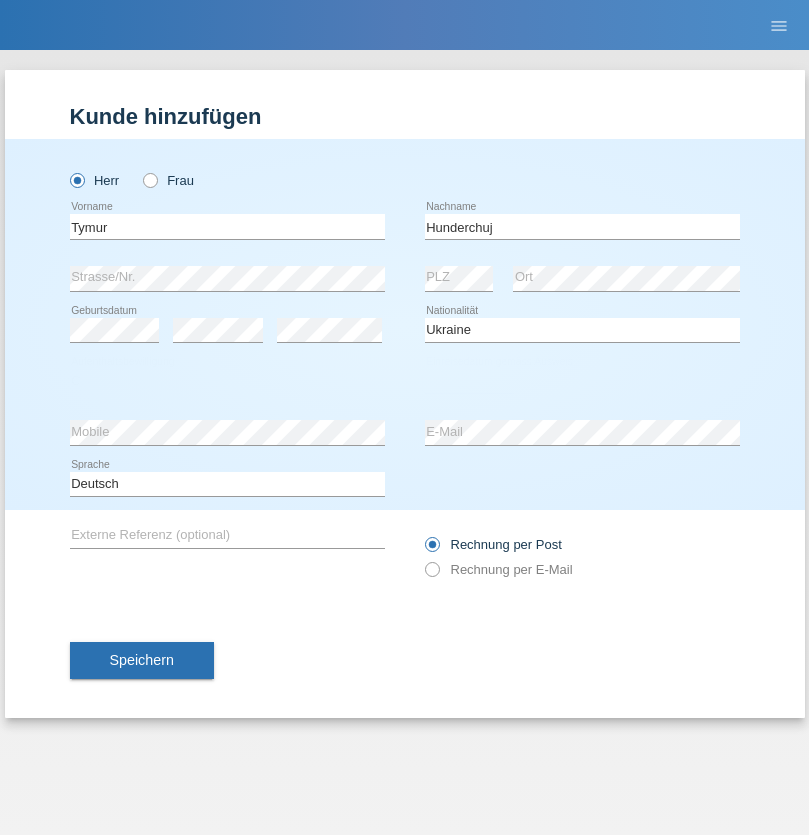 select on "20" 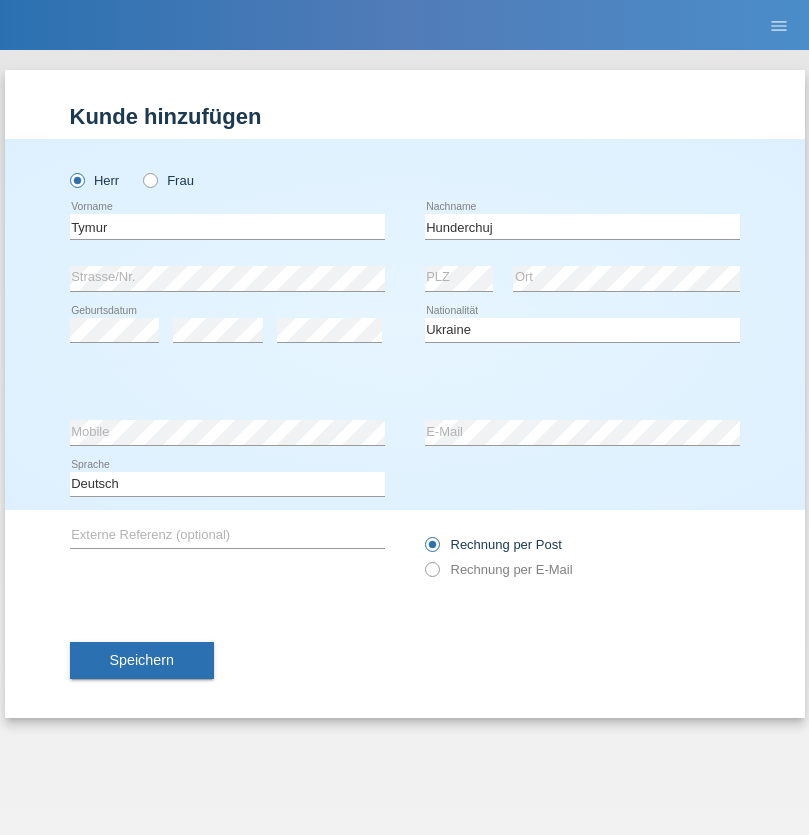 select on "08" 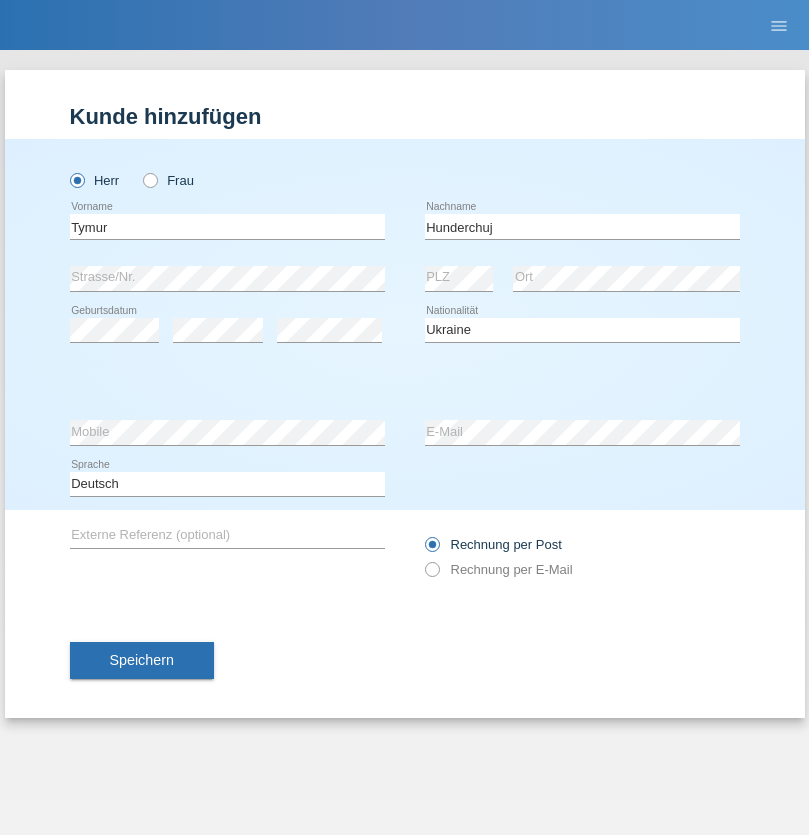 select on "2021" 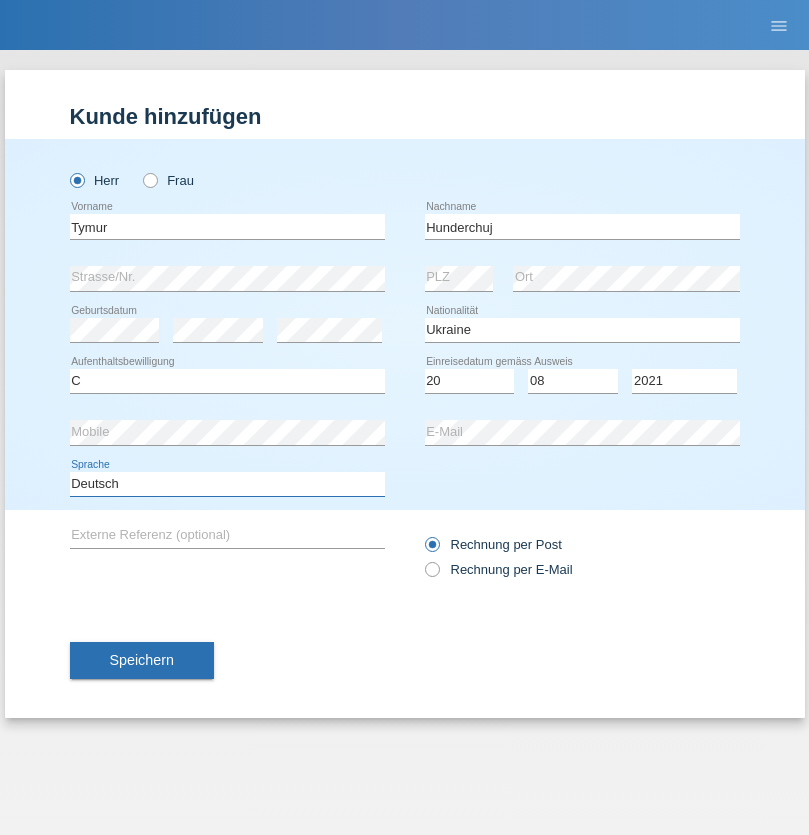 select on "en" 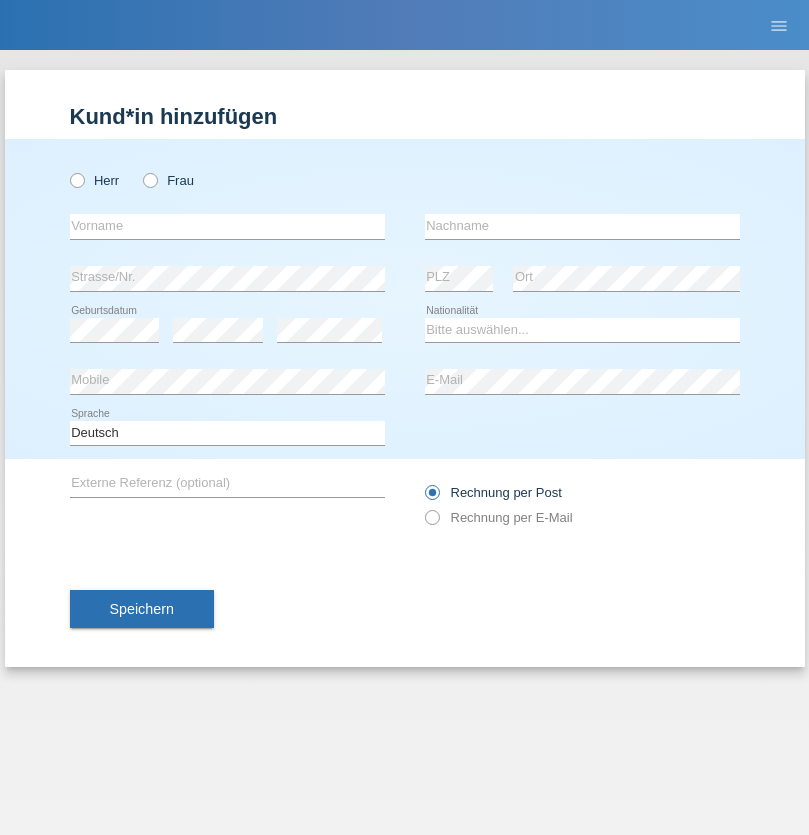scroll, scrollTop: 0, scrollLeft: 0, axis: both 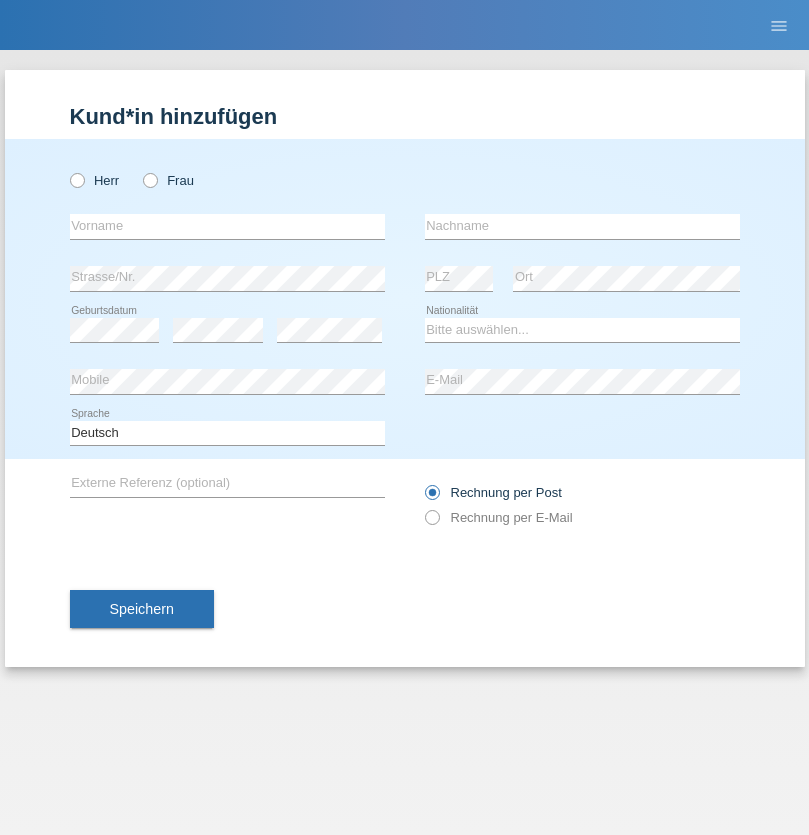 radio on "true" 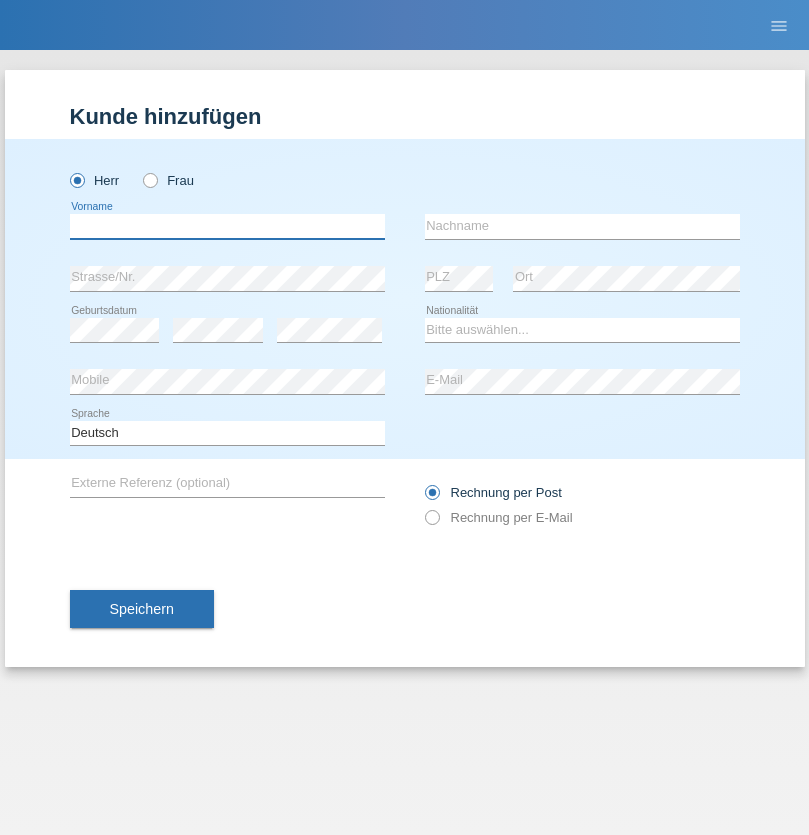click at bounding box center [227, 226] 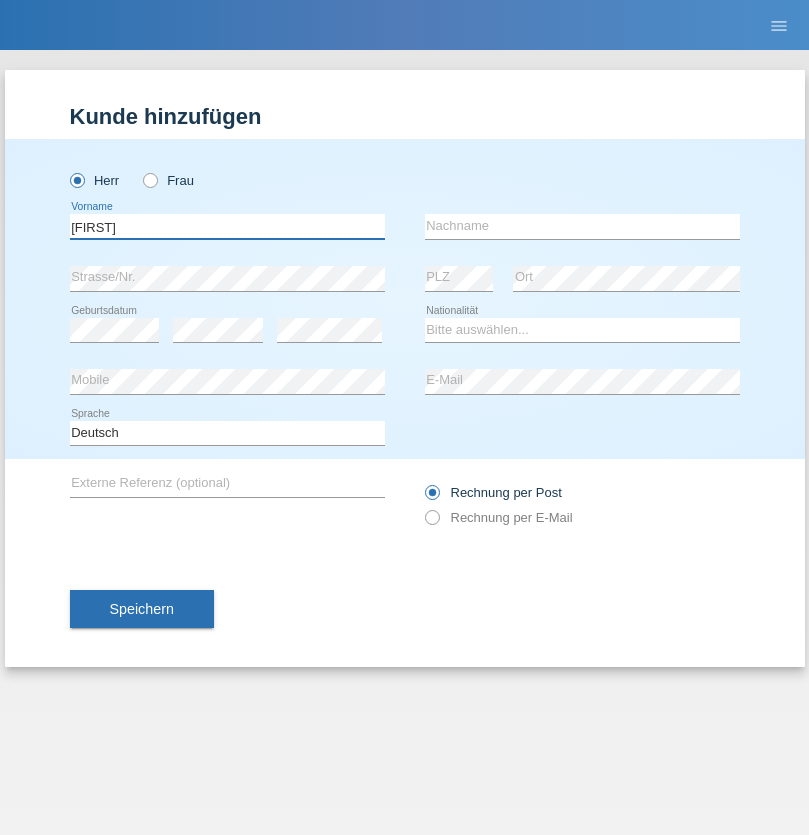 type on "Dominik" 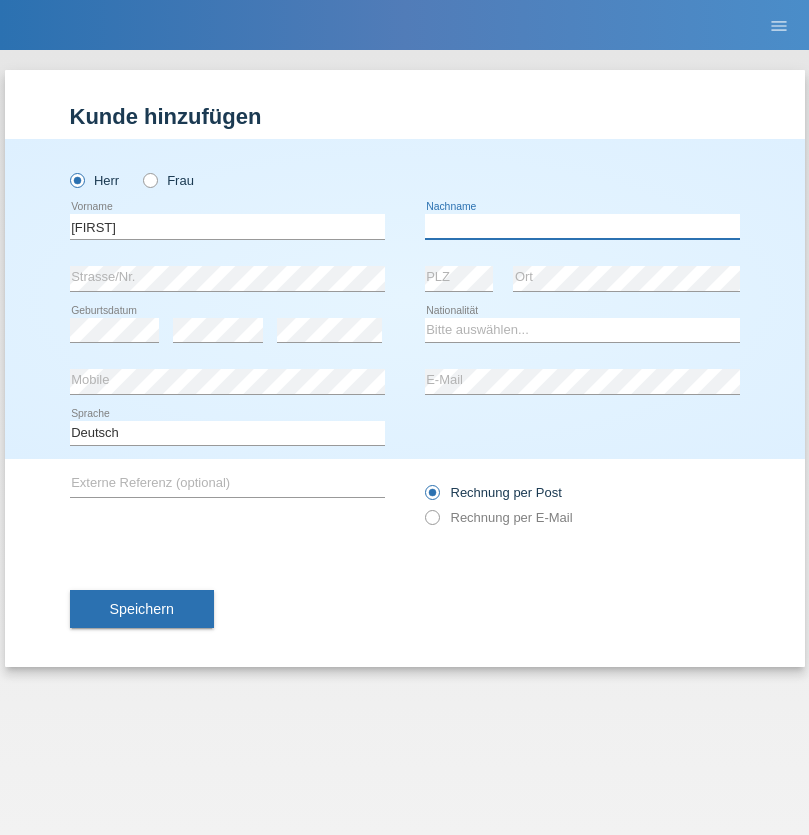 click at bounding box center (582, 226) 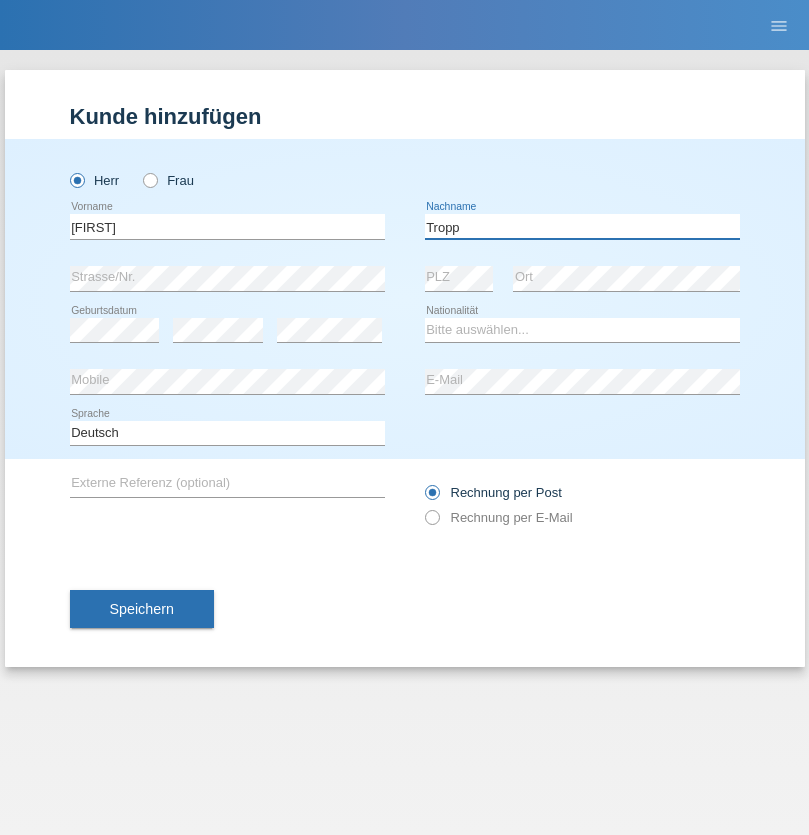 type on "Tropp" 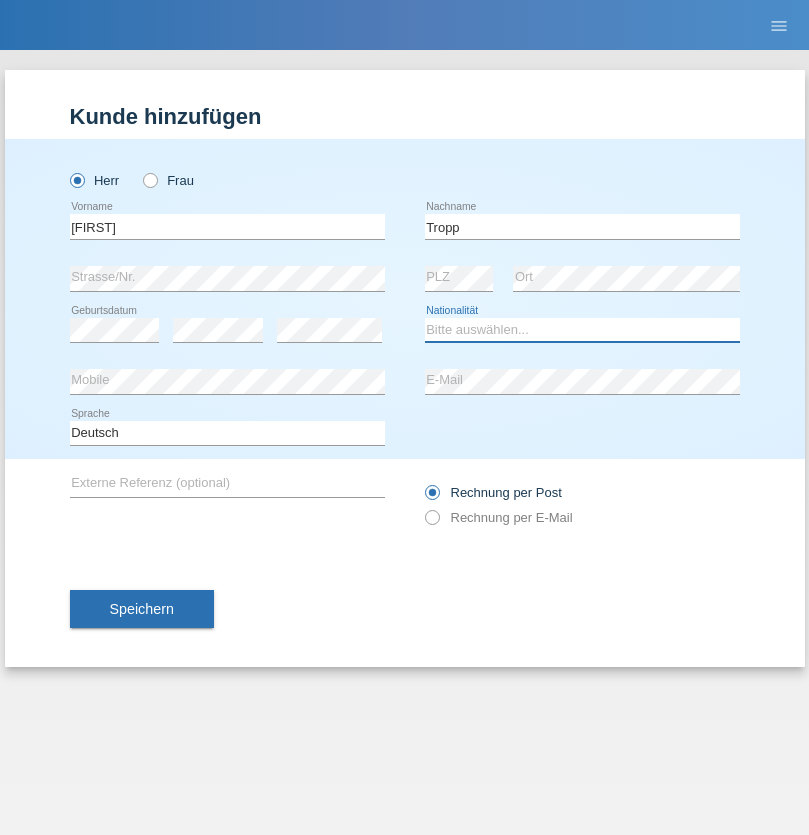 select on "SK" 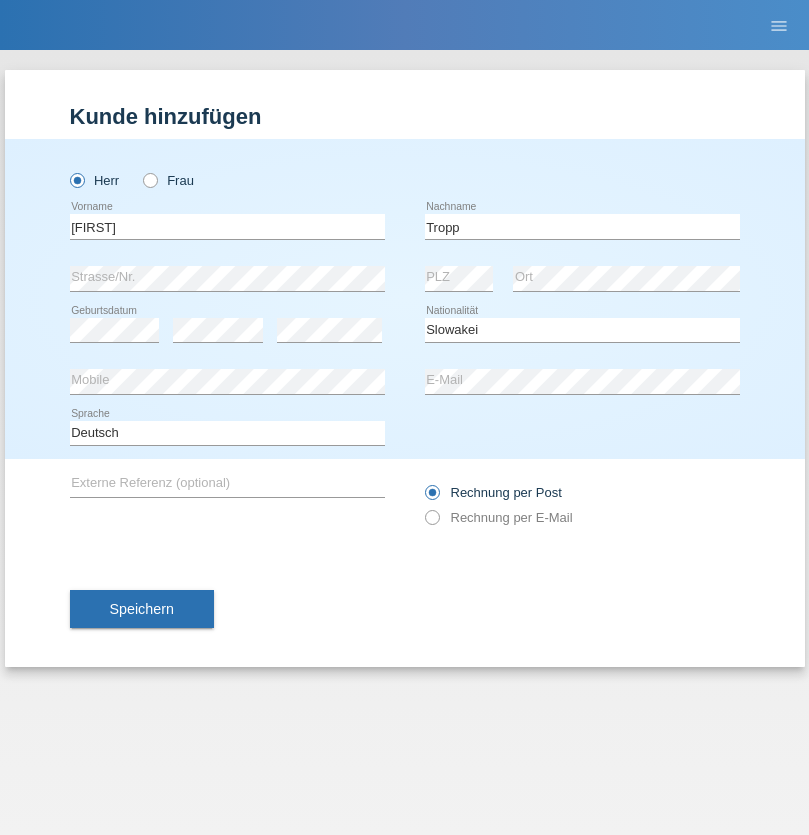select on "C" 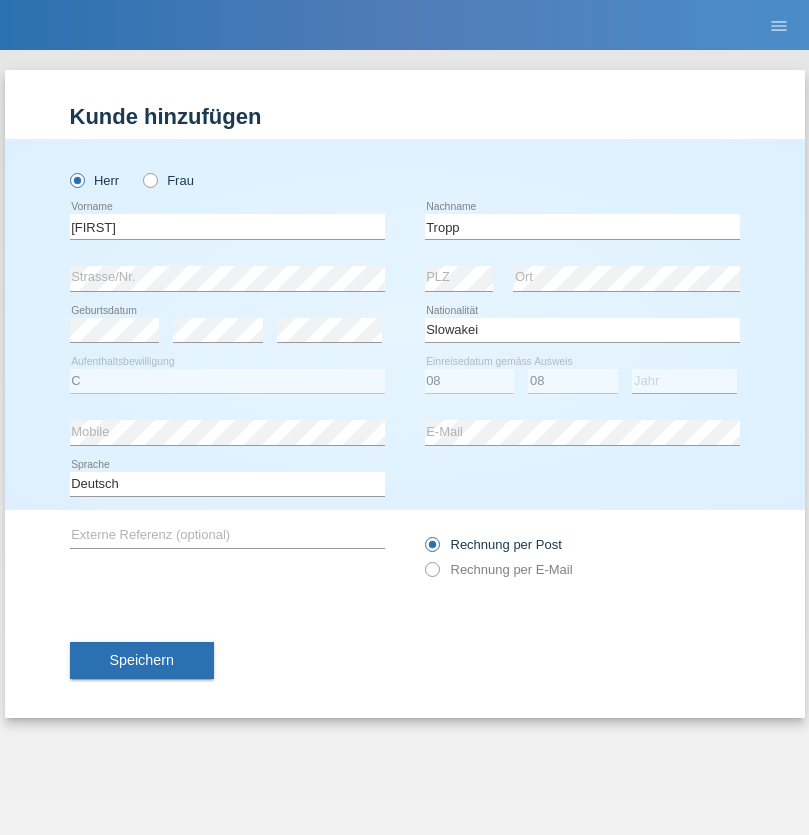 select on "2021" 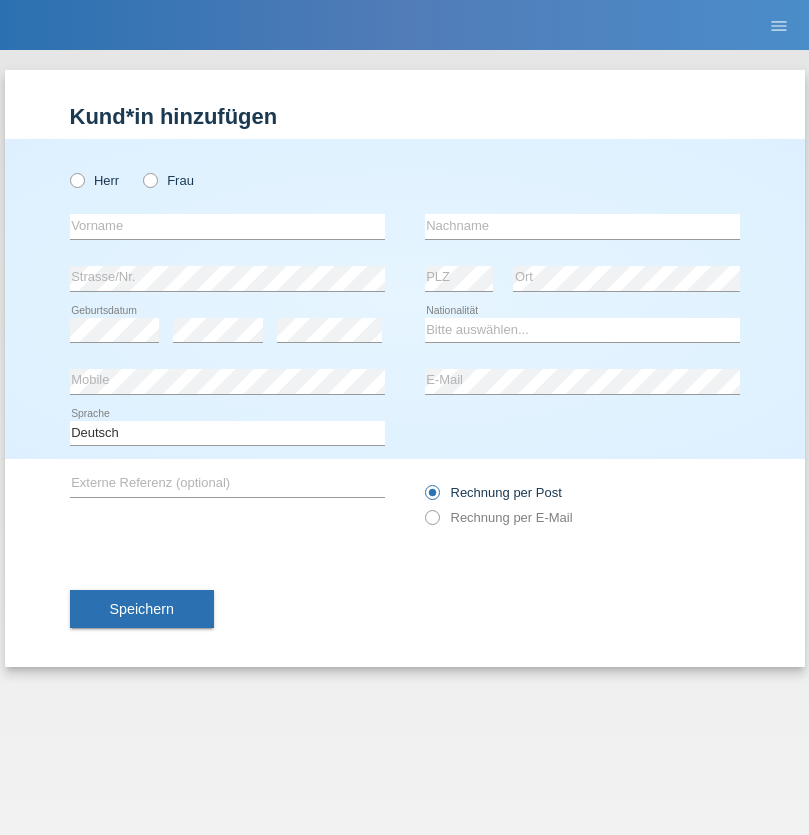scroll, scrollTop: 0, scrollLeft: 0, axis: both 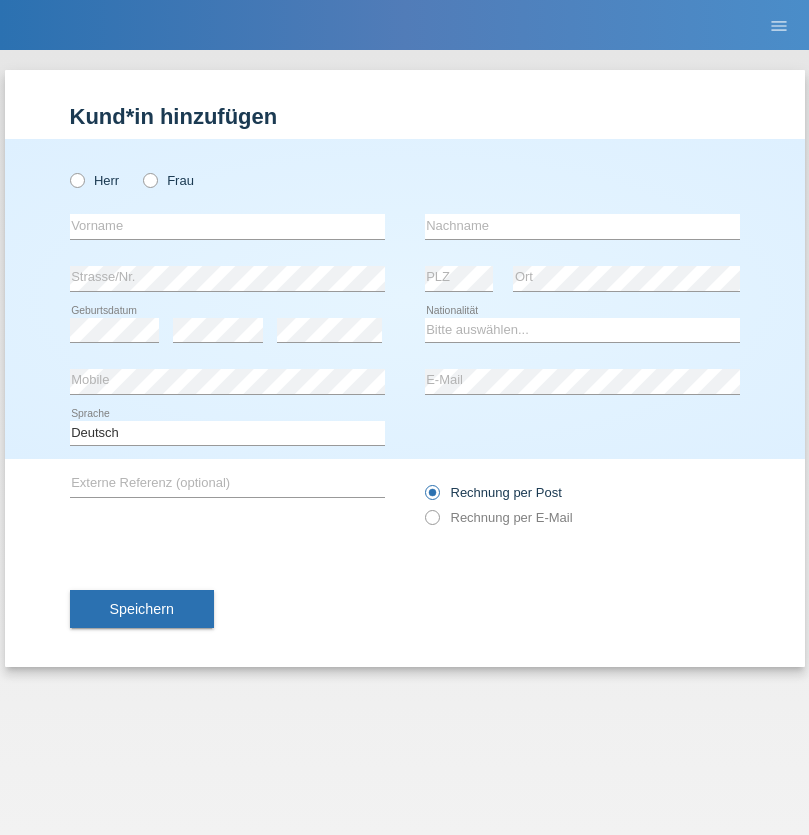 radio on "true" 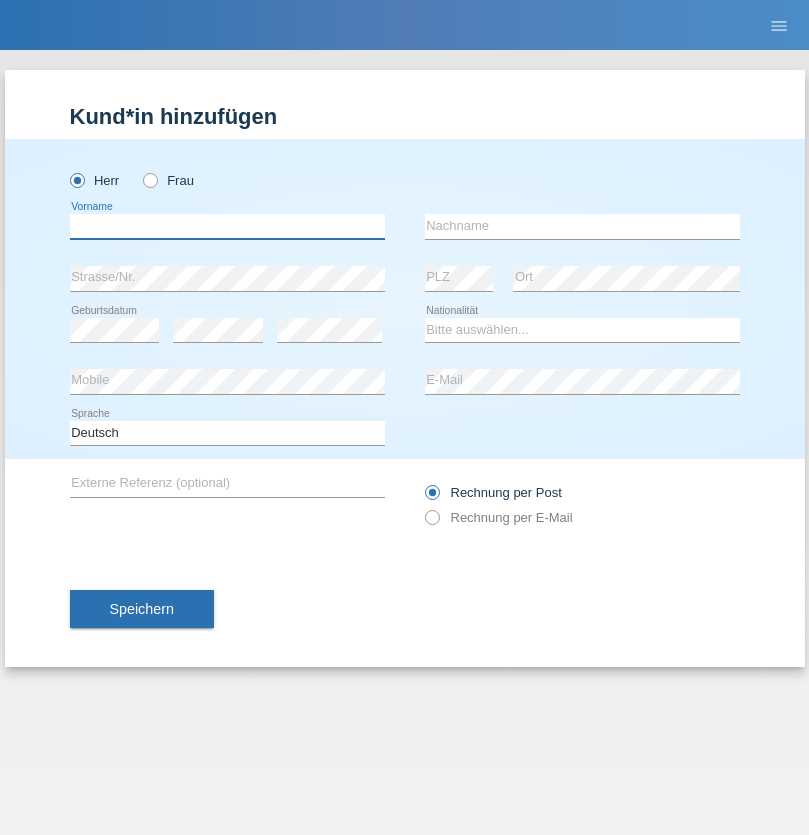 click at bounding box center (227, 226) 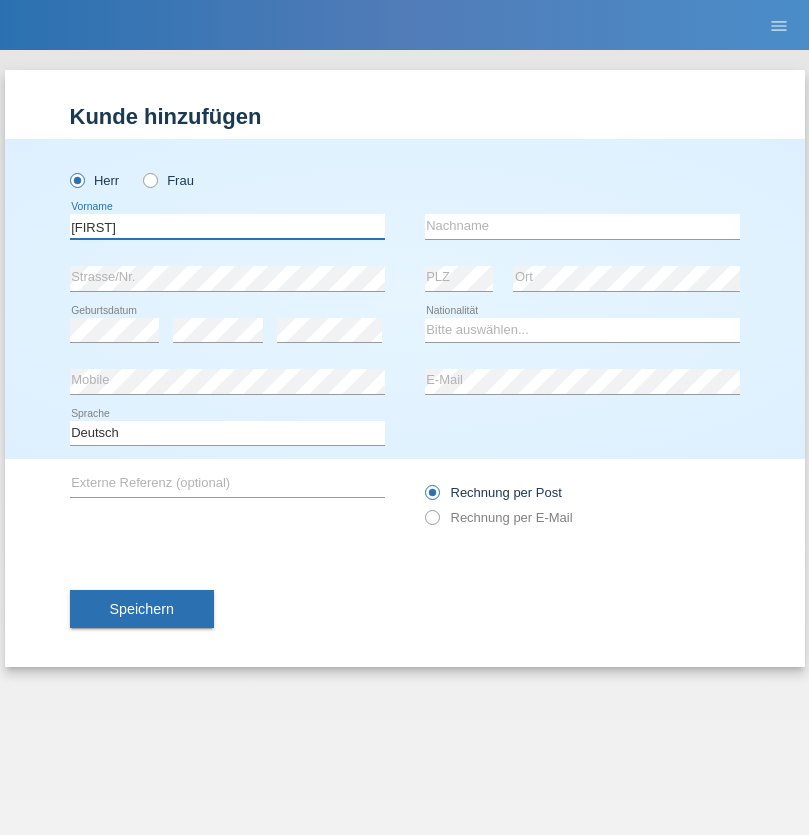 type on "Dirk" 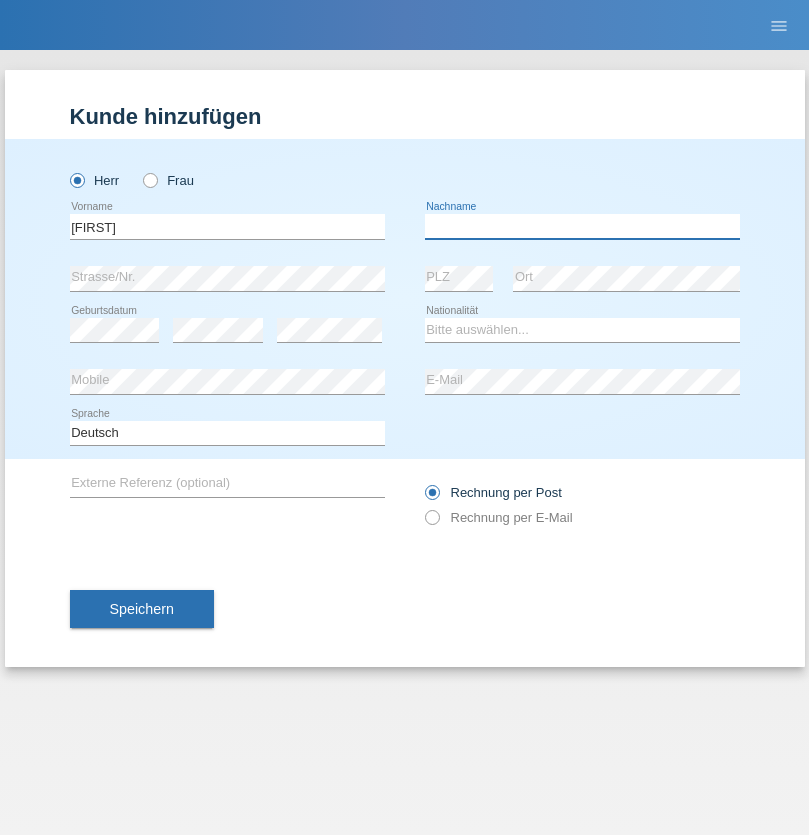 click at bounding box center (582, 226) 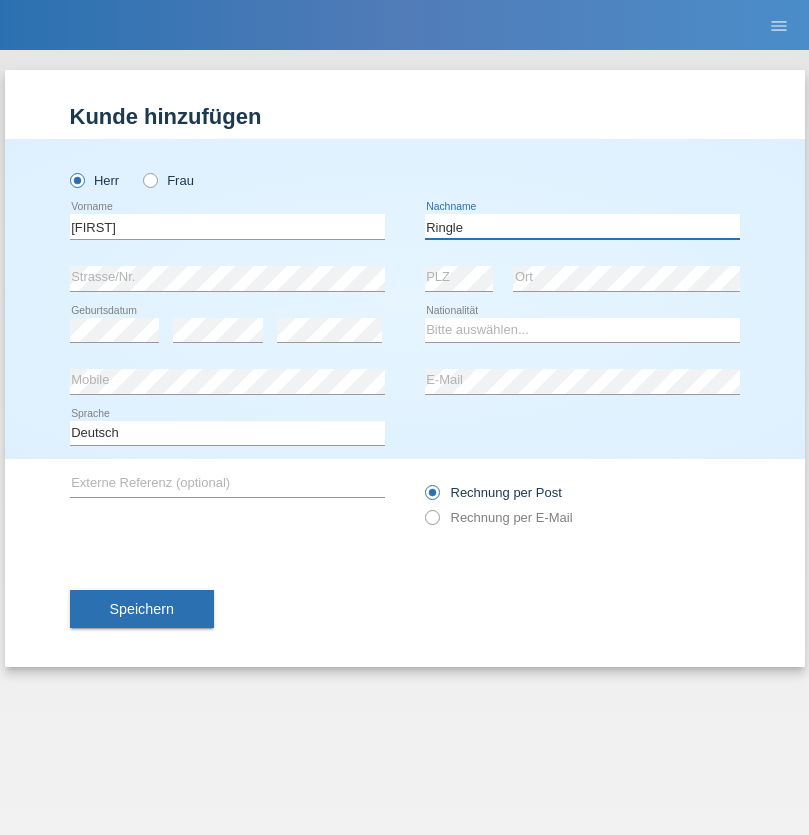 type on "Ringle" 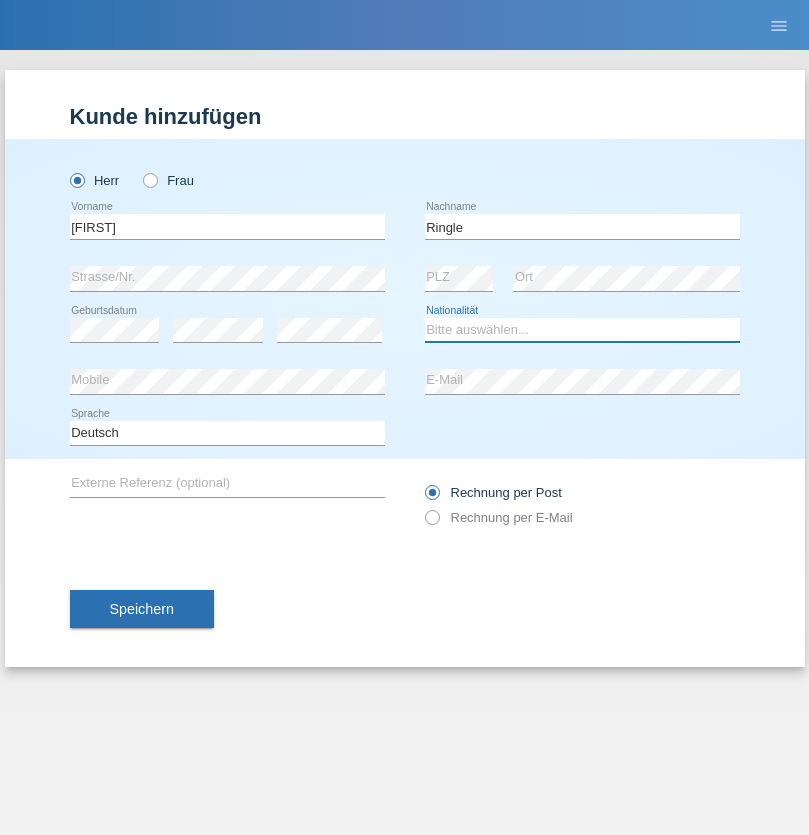 select on "DE" 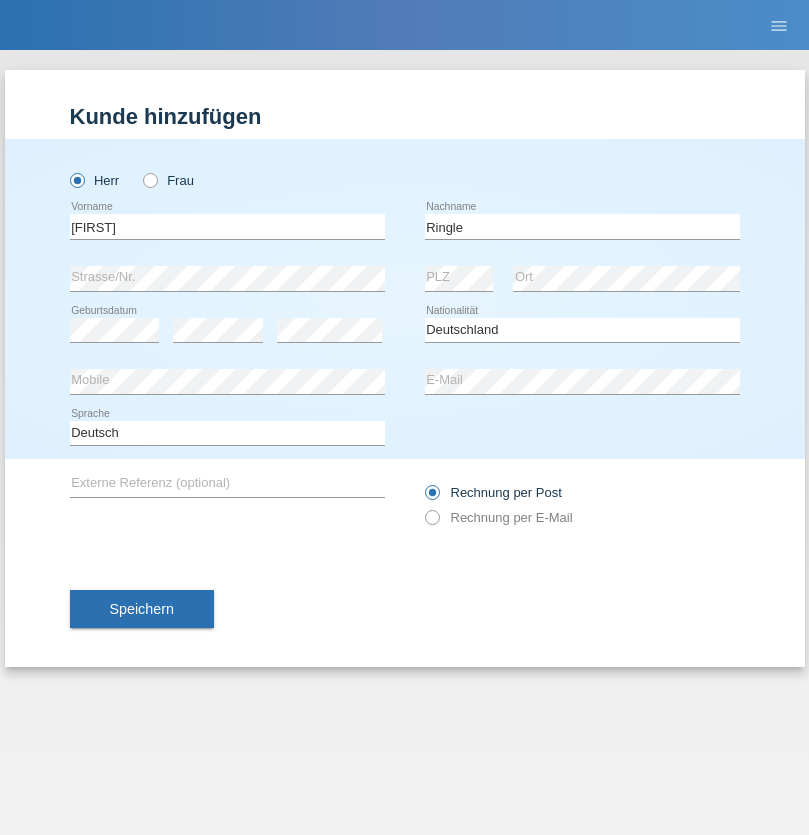 select on "C" 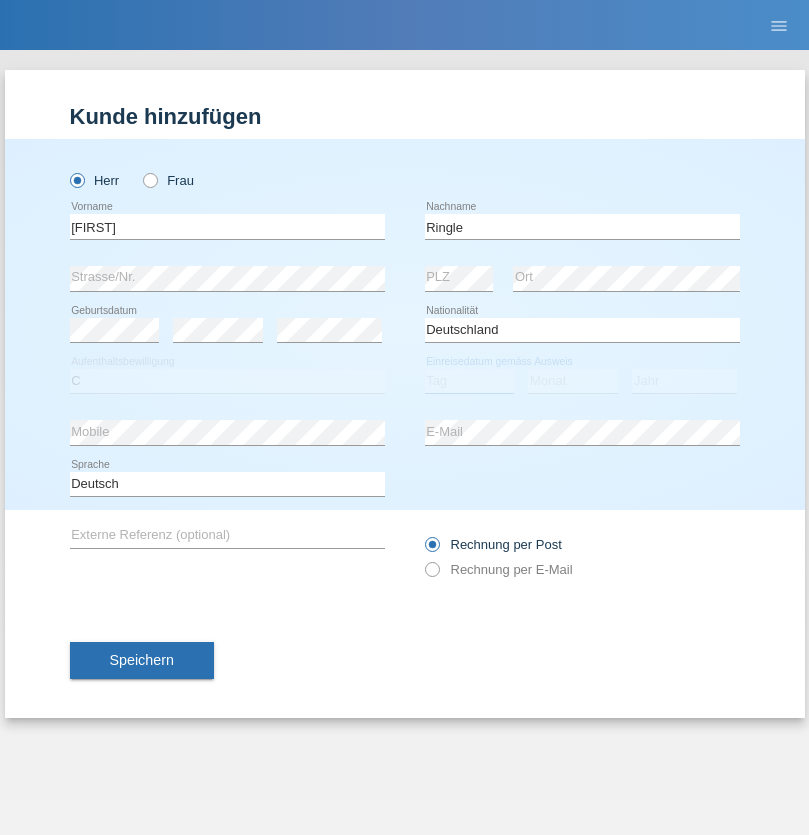 select on "06" 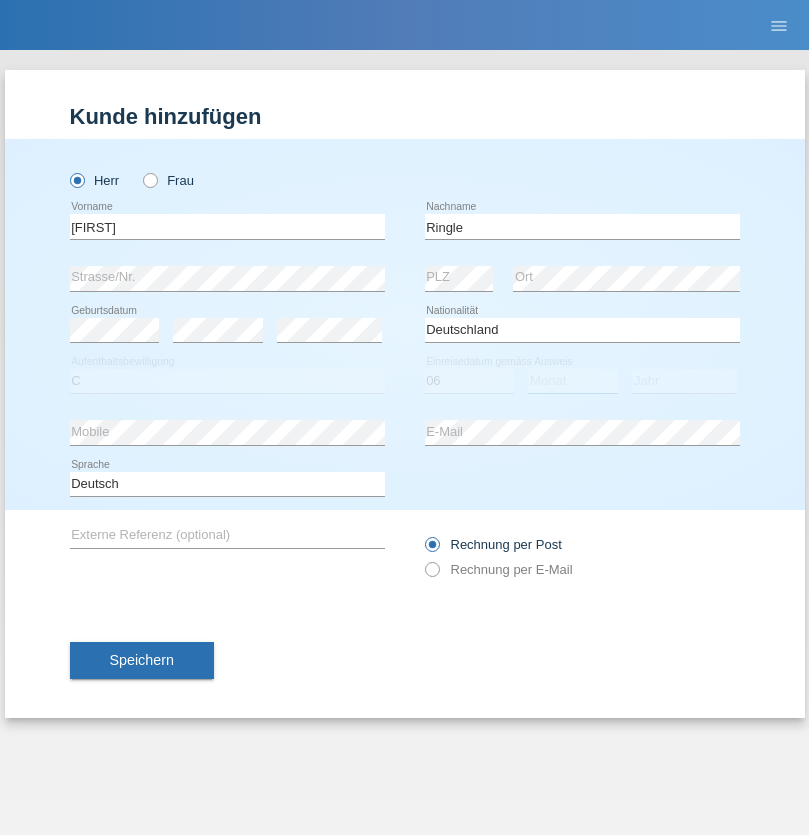 select on "01" 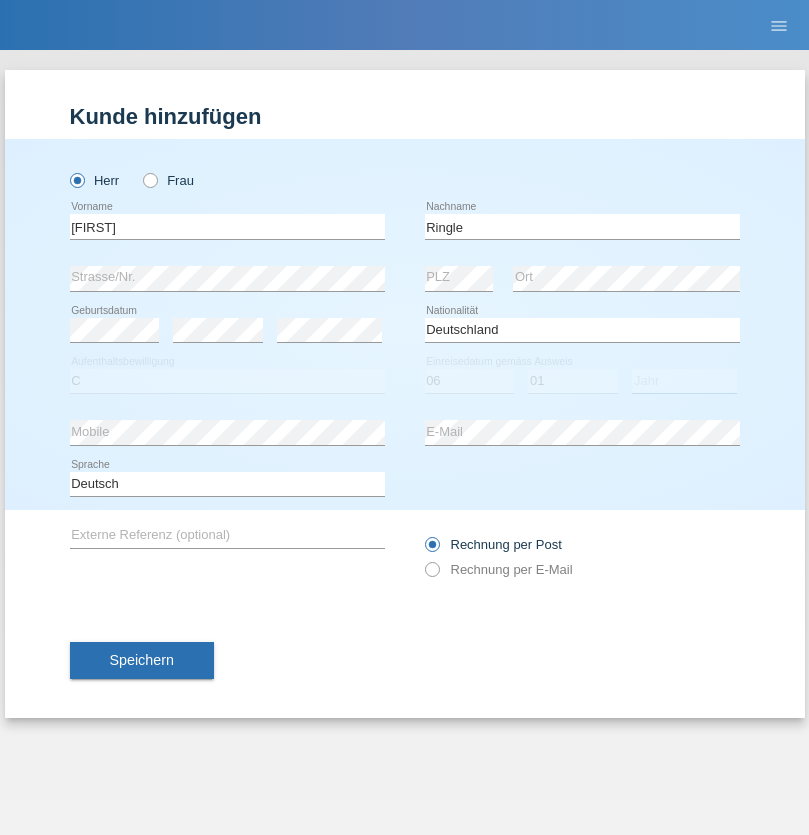 select on "2021" 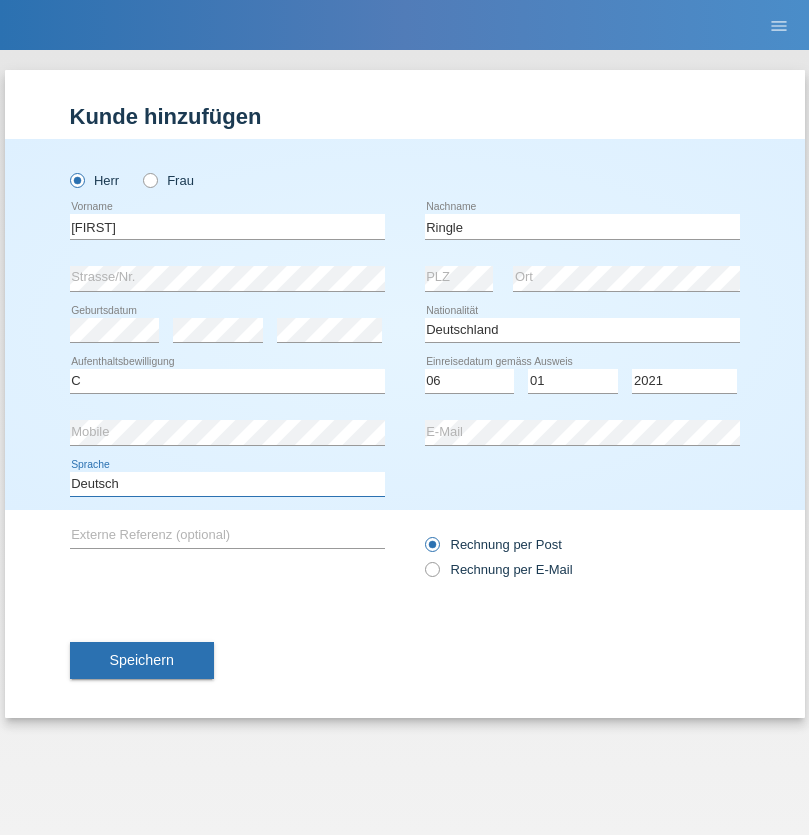 select on "en" 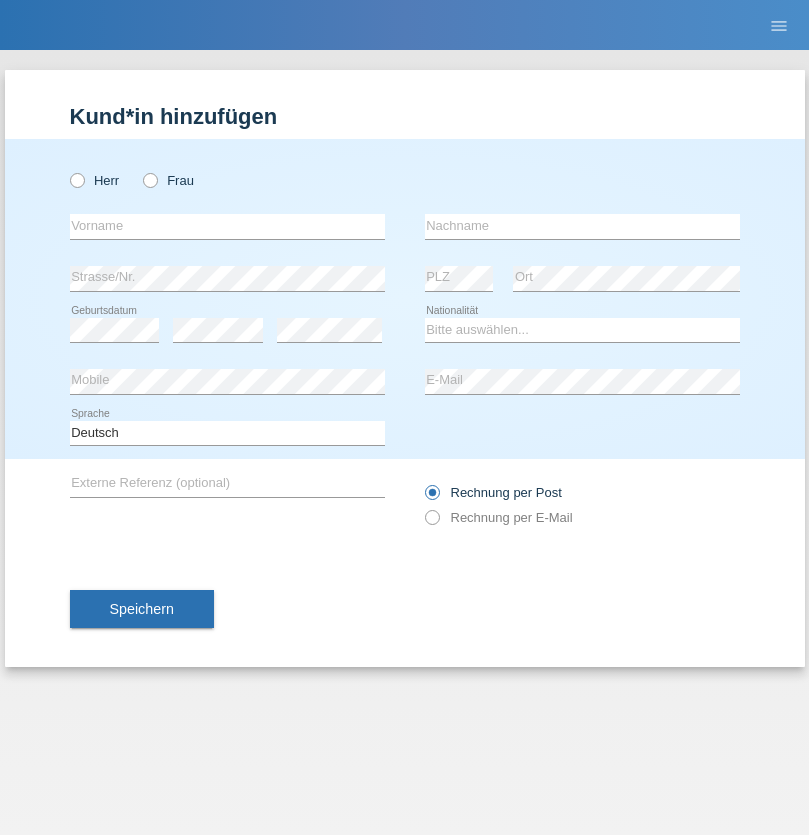 scroll, scrollTop: 0, scrollLeft: 0, axis: both 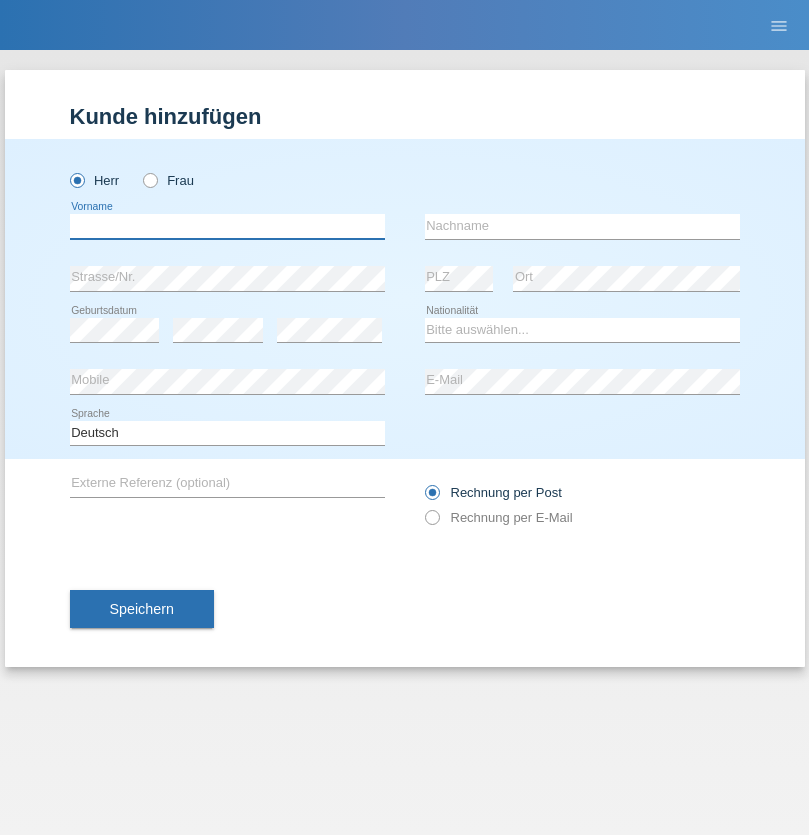 click at bounding box center [227, 226] 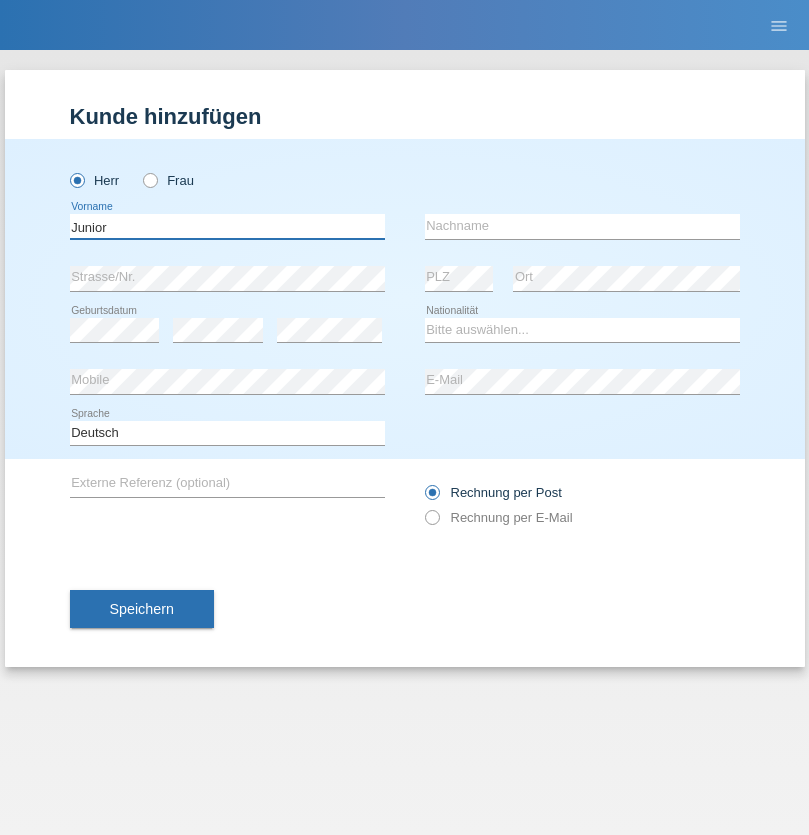 type on "Junior" 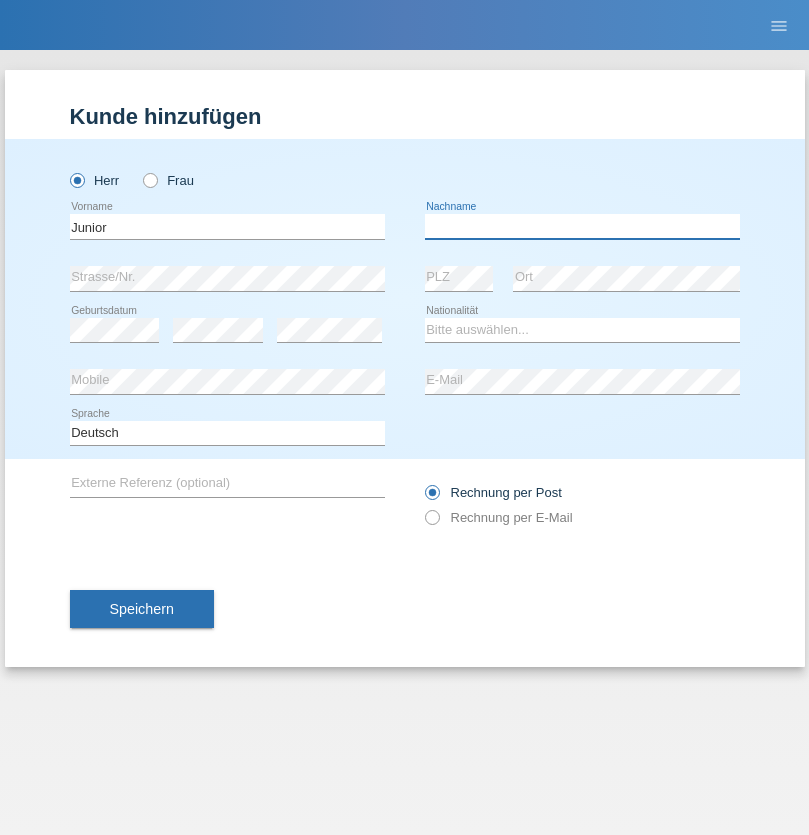 click at bounding box center [582, 226] 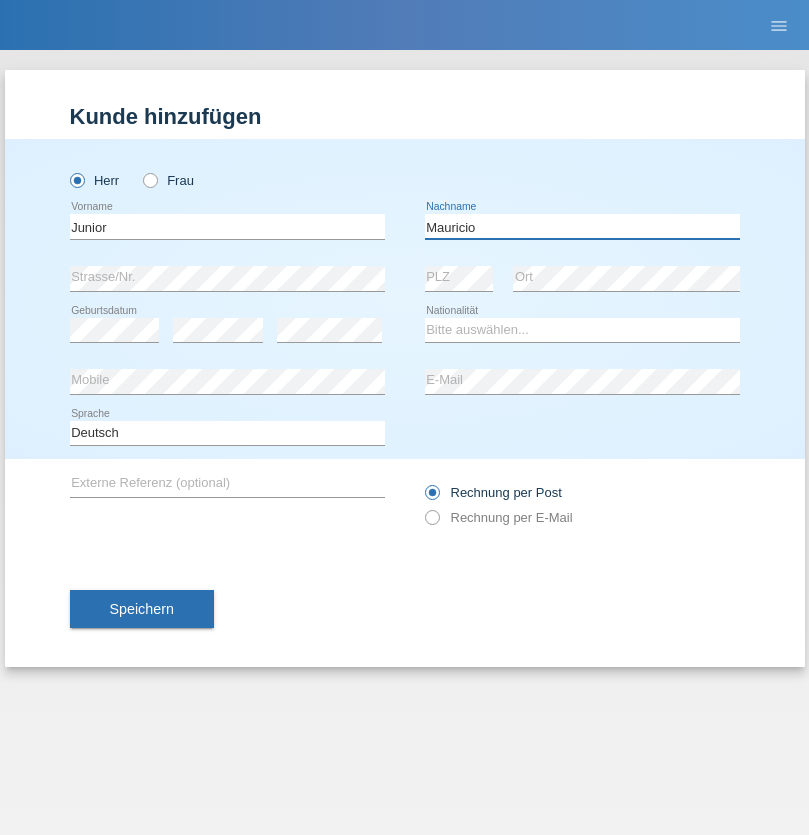 type on "Mauricio" 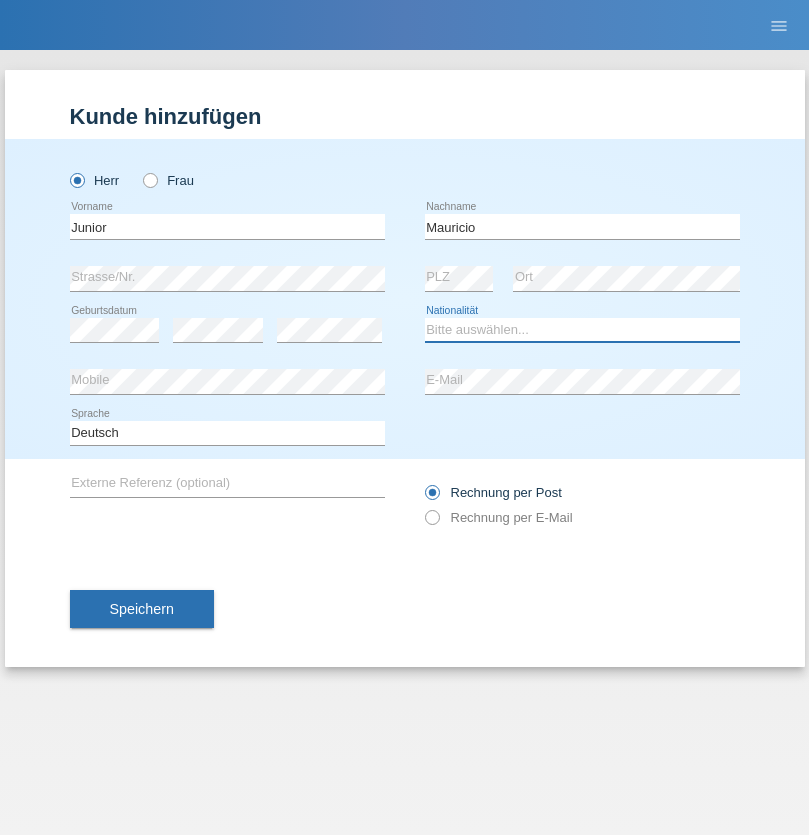 select on "CH" 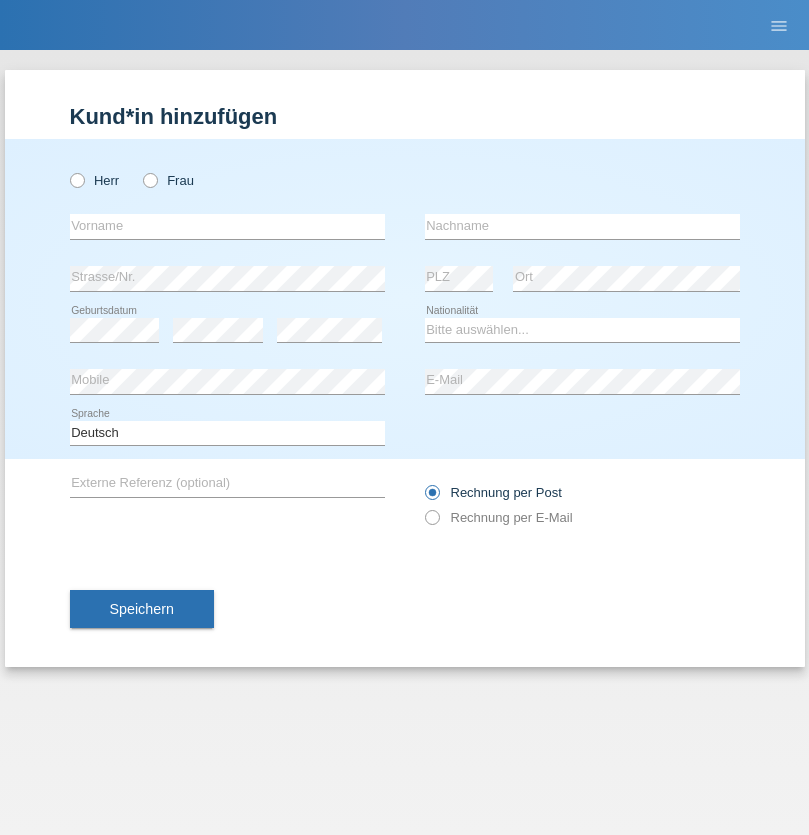 scroll, scrollTop: 0, scrollLeft: 0, axis: both 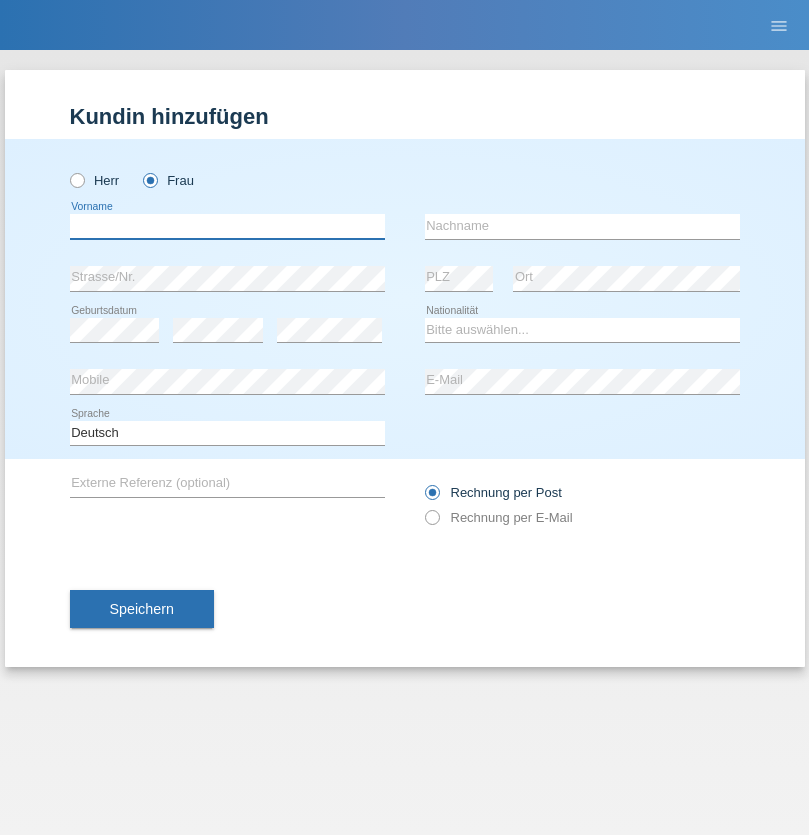 click at bounding box center [227, 226] 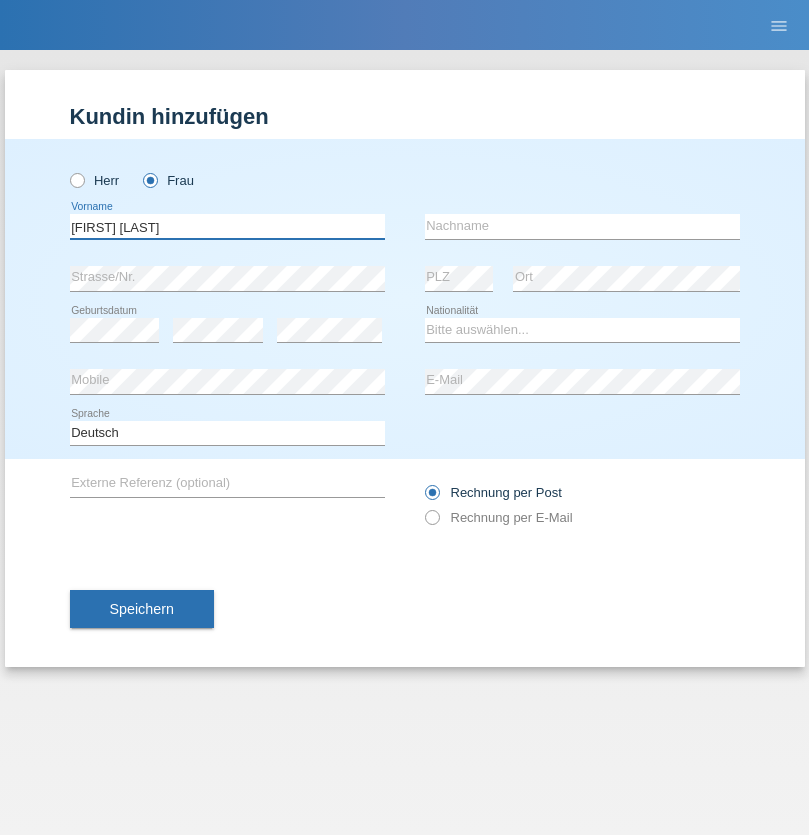 type on "Maria Fernanda" 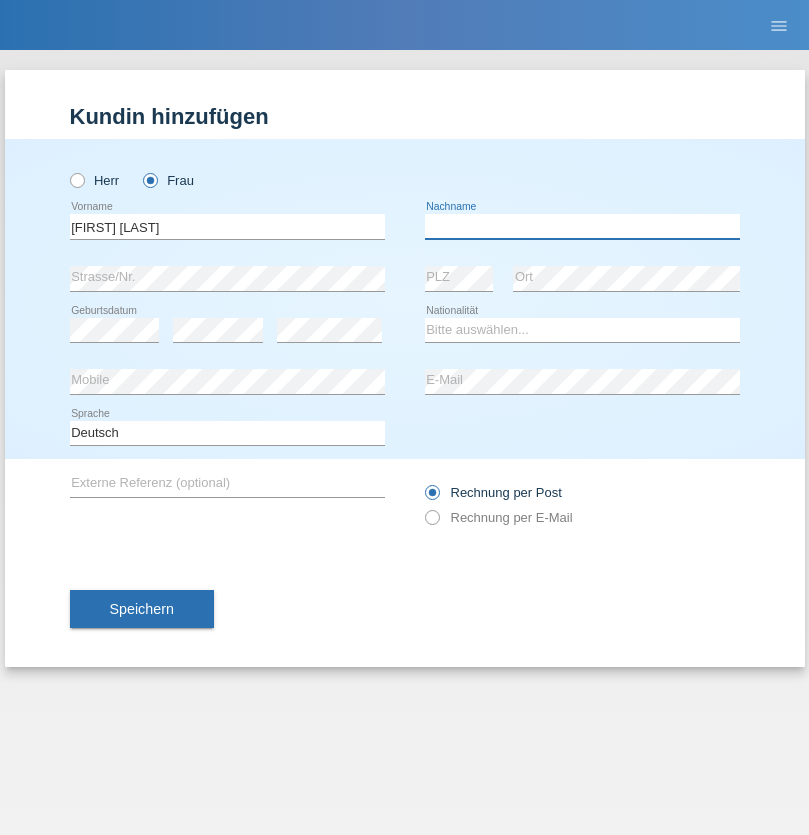 click at bounding box center [582, 226] 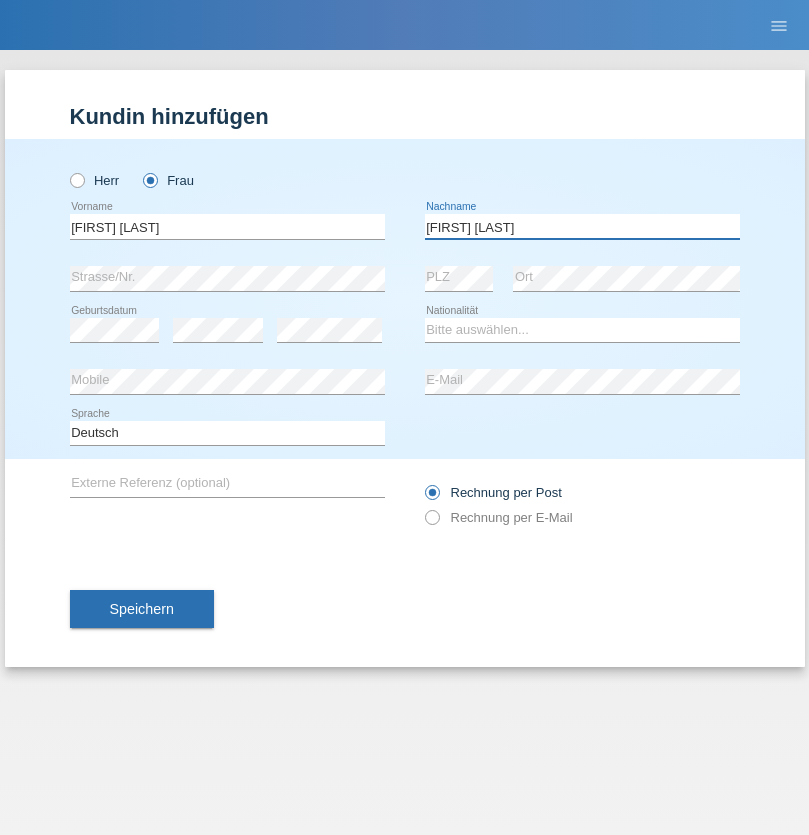 type on "Knusel Campillo" 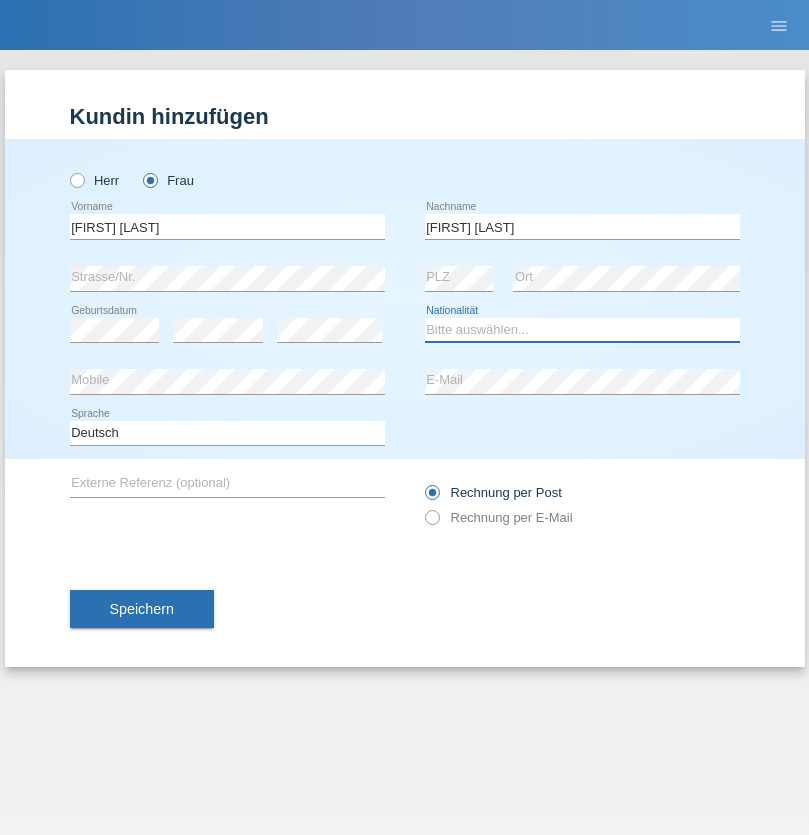 select on "CH" 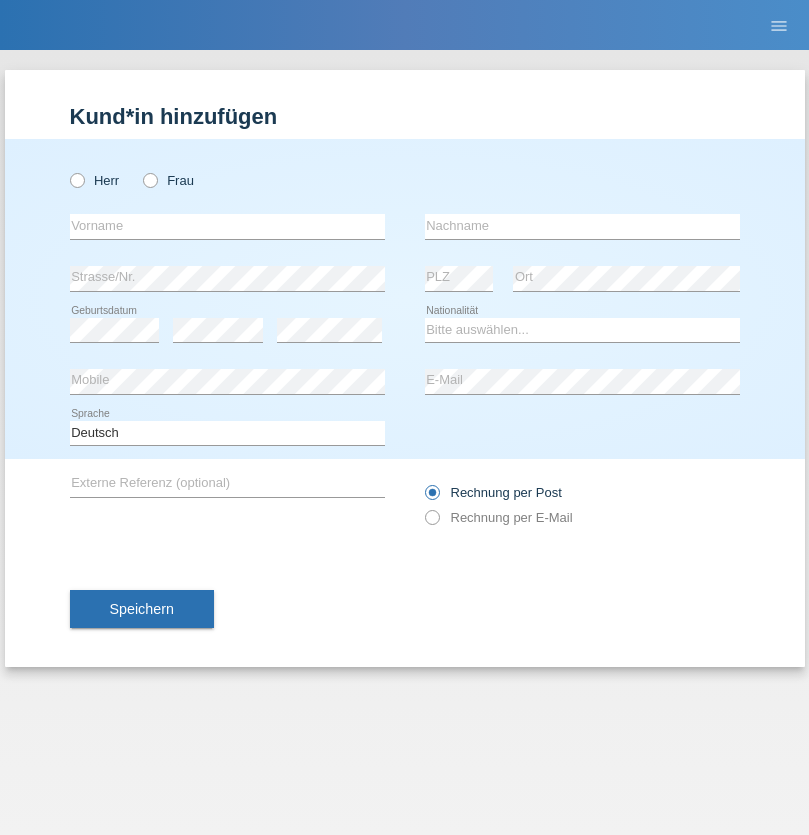 scroll, scrollTop: 0, scrollLeft: 0, axis: both 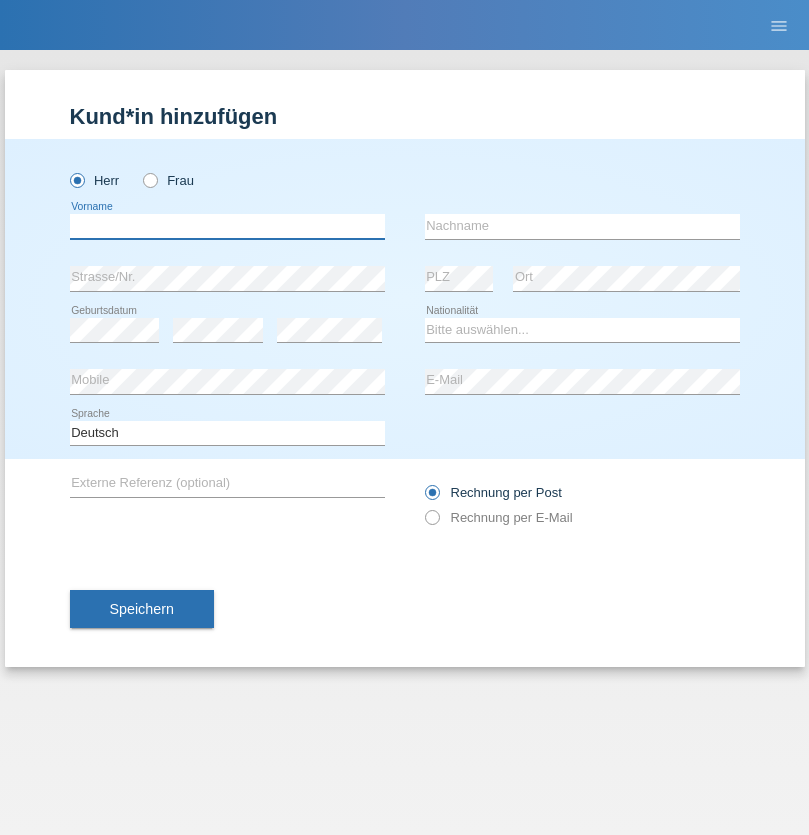 click at bounding box center [227, 226] 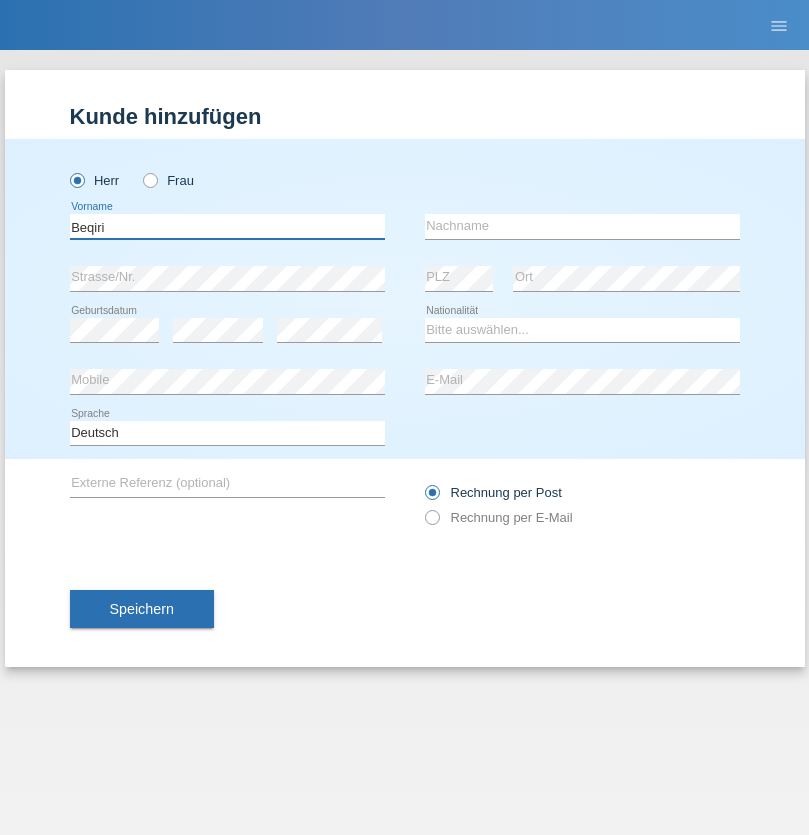 type on "Beqiri" 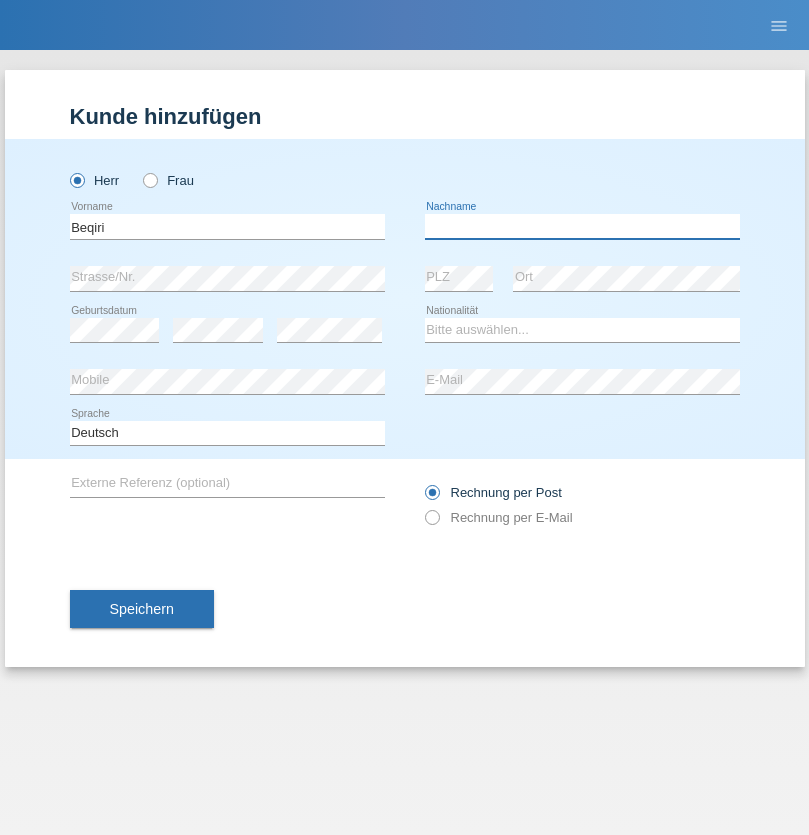 click at bounding box center (582, 226) 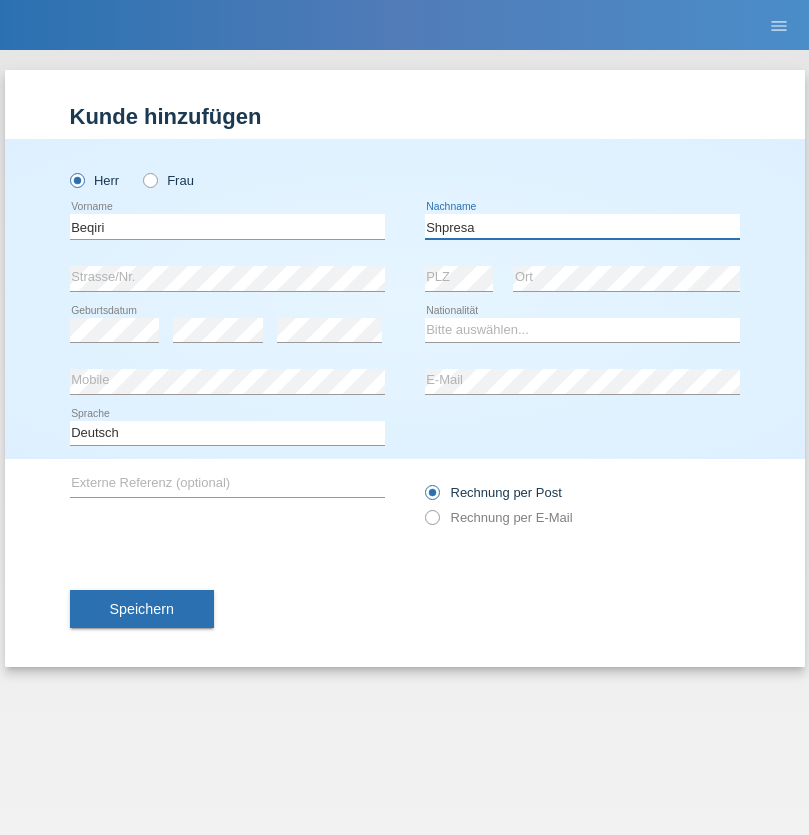 type on "Shpresa" 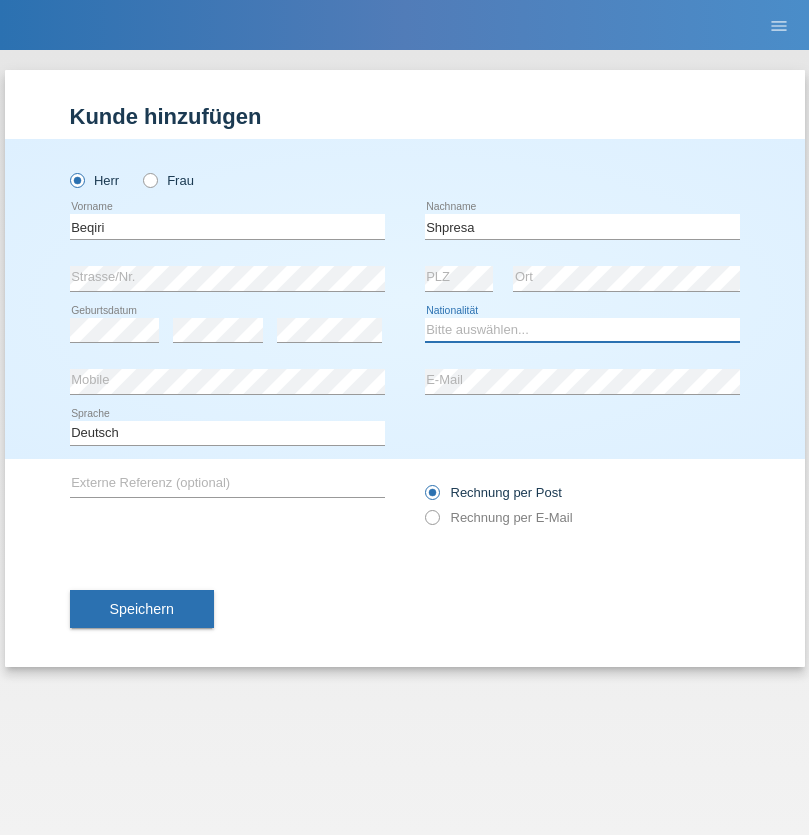 select on "XK" 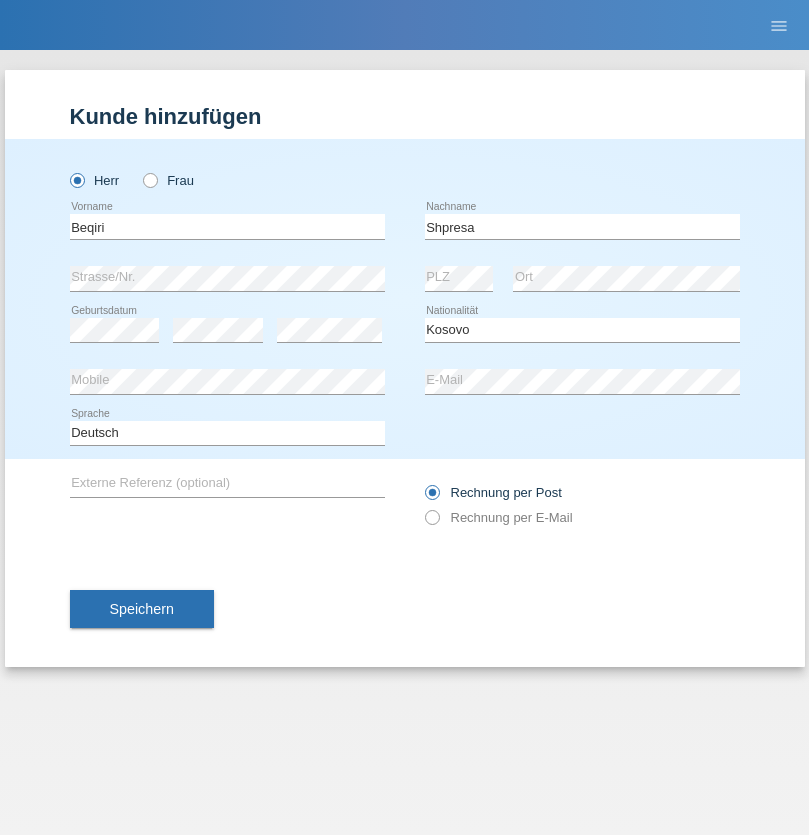 select on "C" 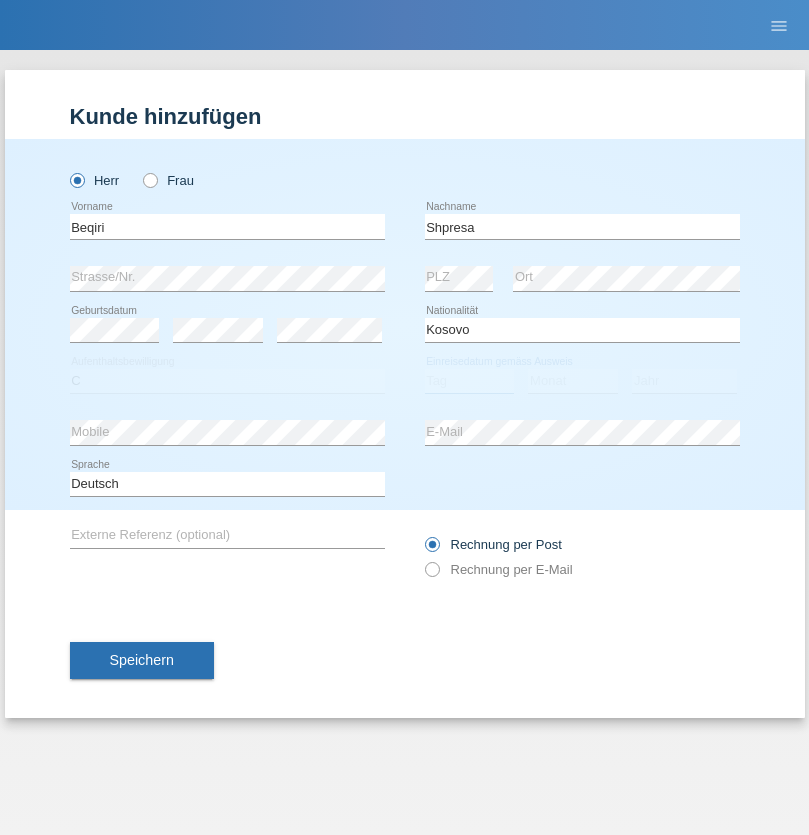 select on "08" 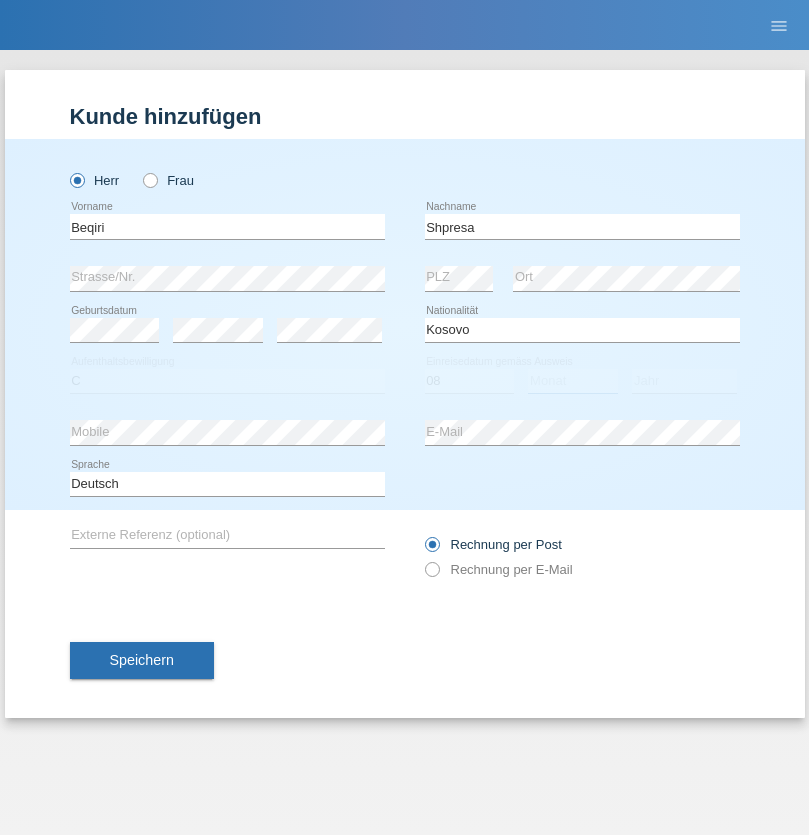 select on "02" 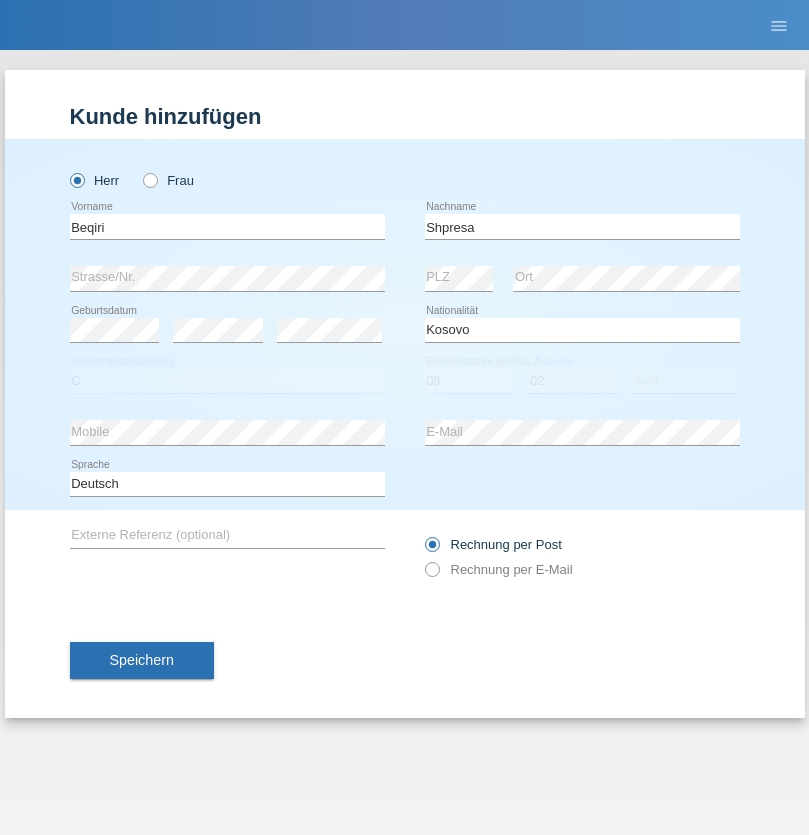 select on "1979" 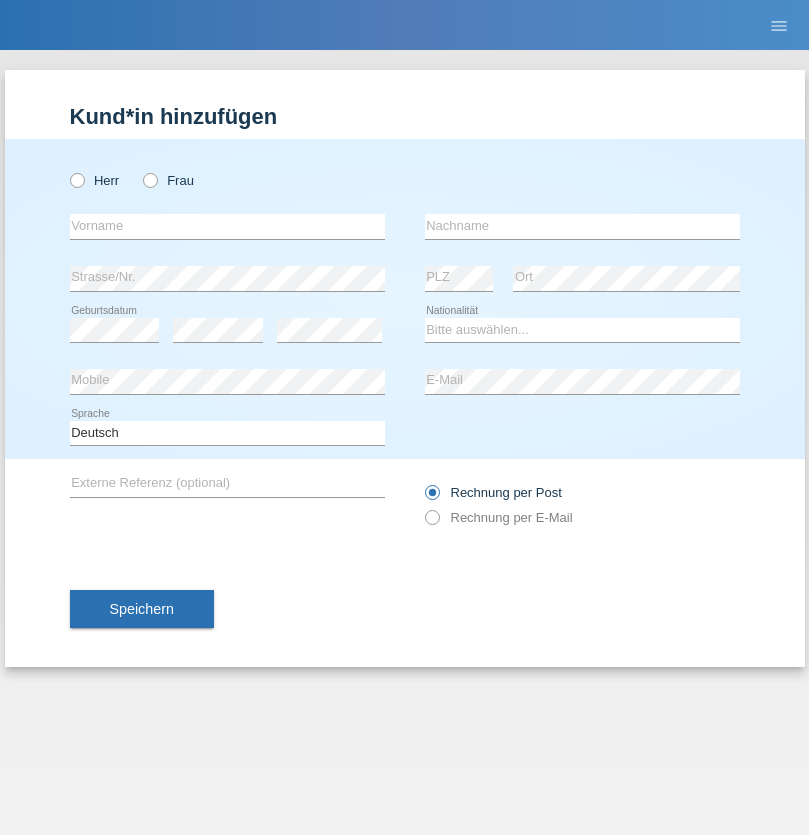 scroll, scrollTop: 0, scrollLeft: 0, axis: both 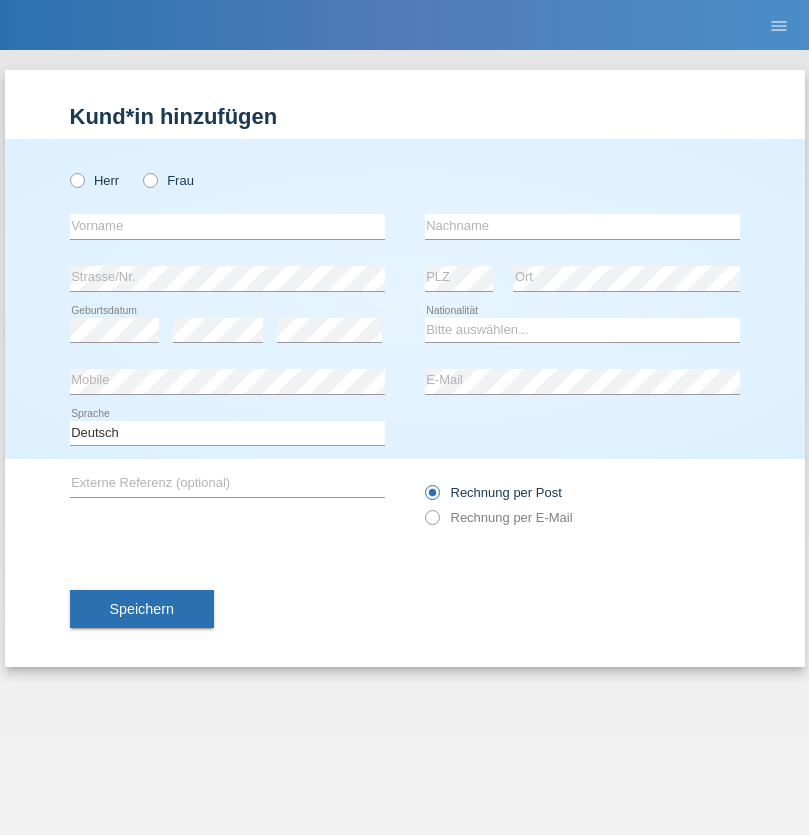 radio on "true" 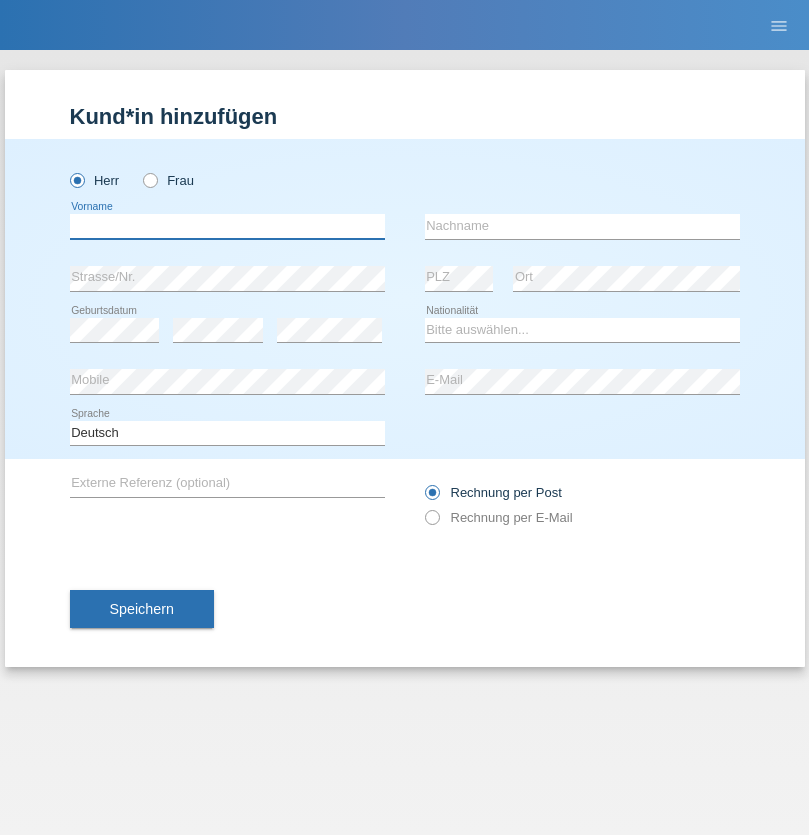 click at bounding box center [227, 226] 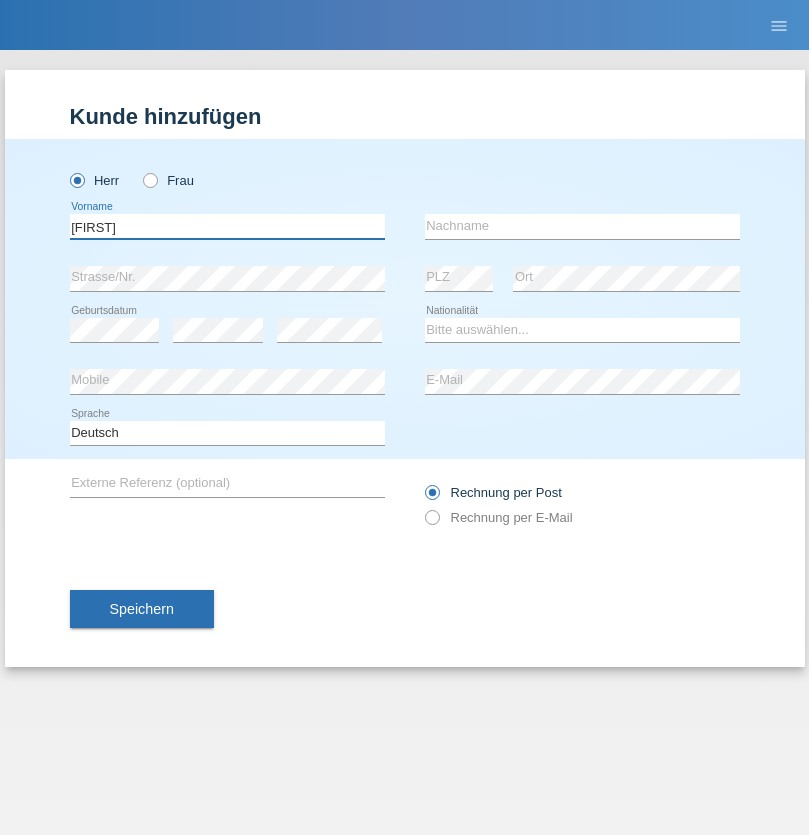 type on "[FIRST]" 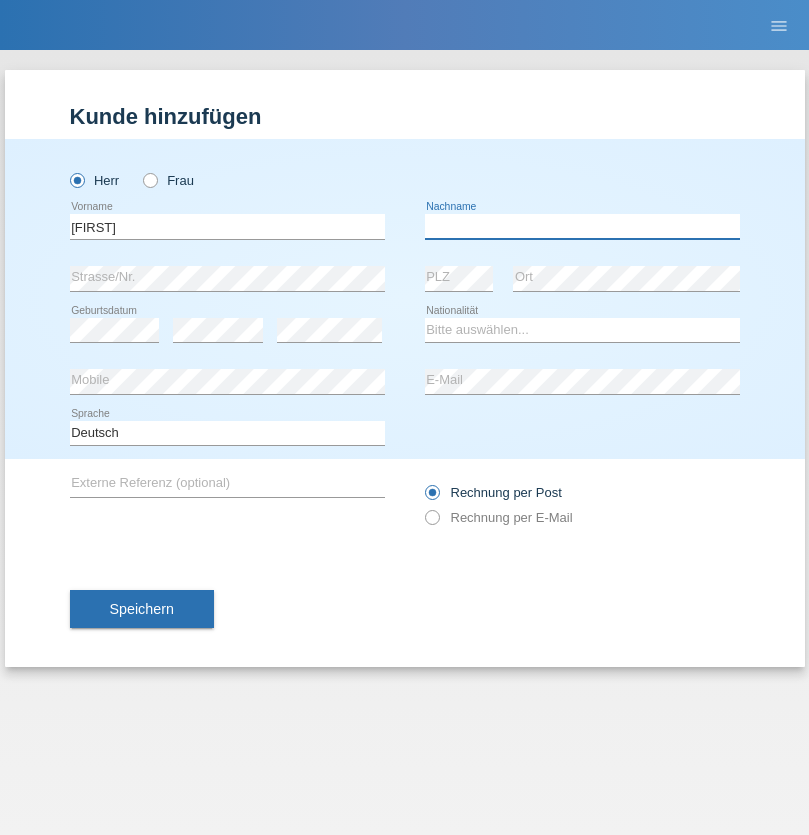 click at bounding box center [582, 226] 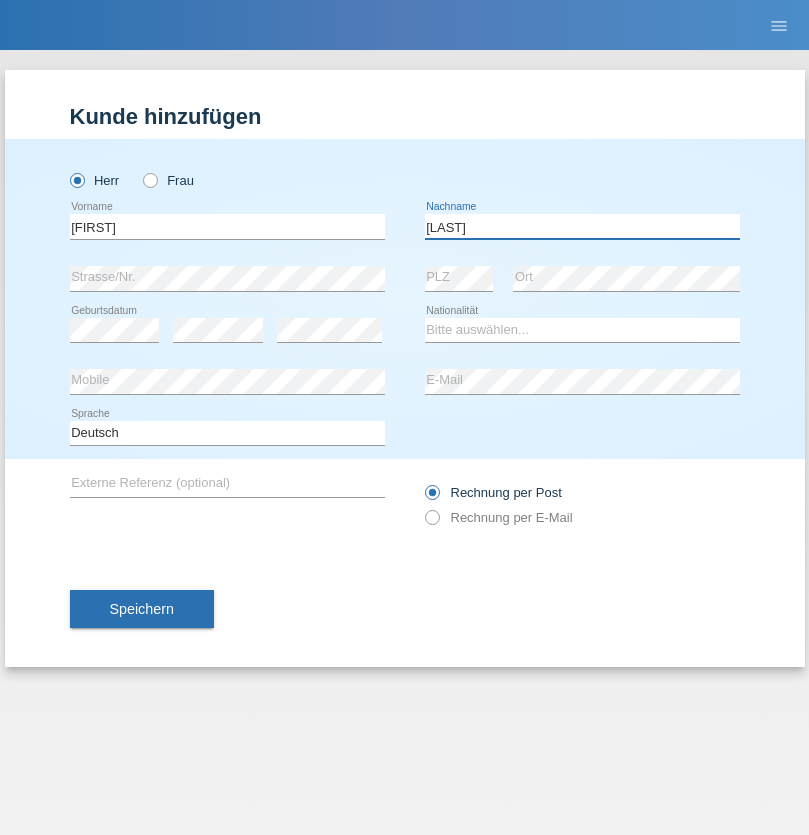 type on "[LAST]" 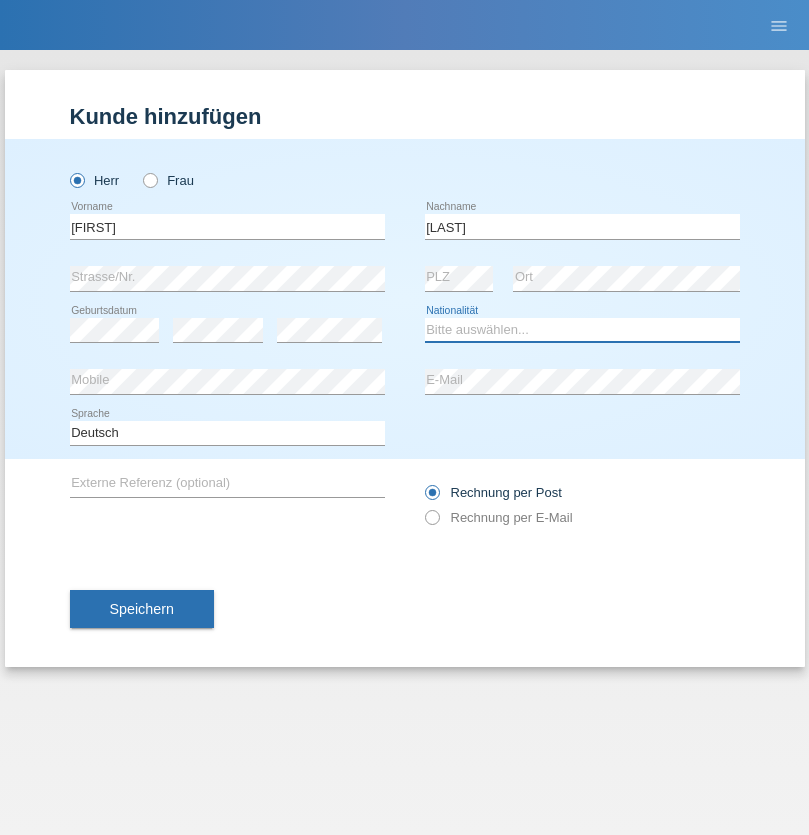 select on "CH" 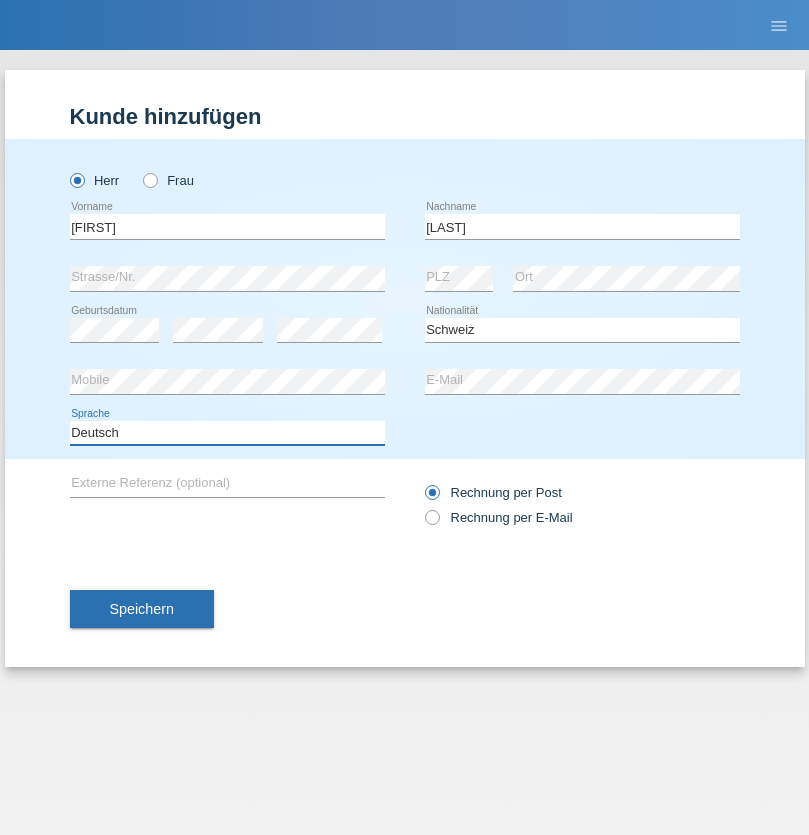 select on "en" 